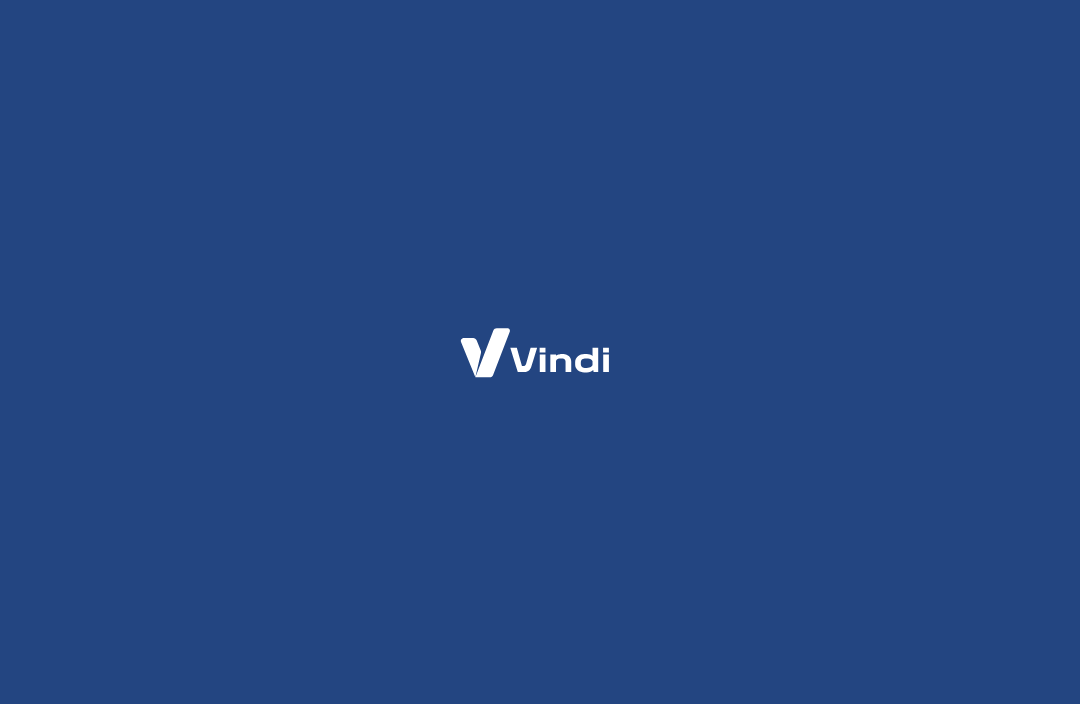 scroll, scrollTop: 0, scrollLeft: 0, axis: both 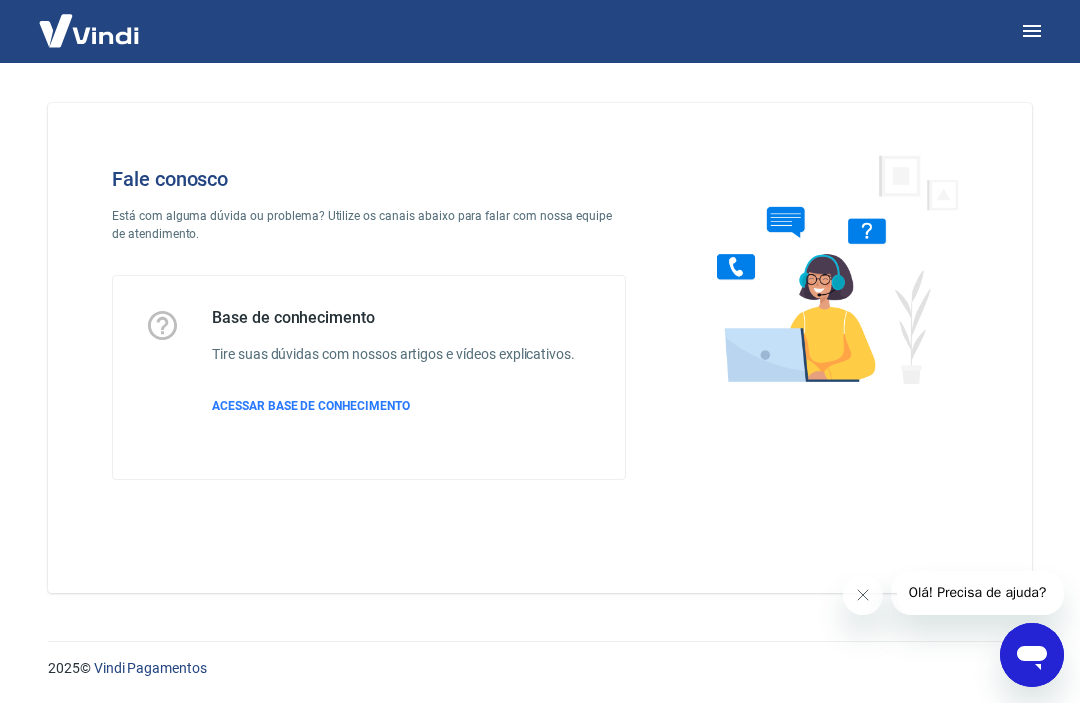click 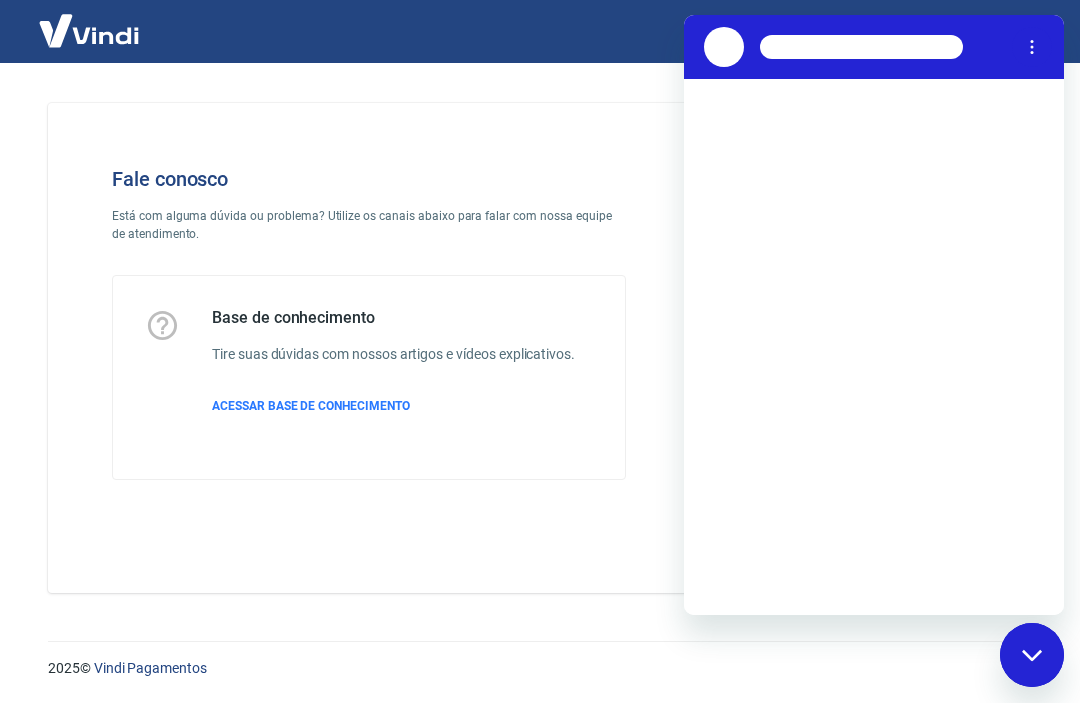 scroll, scrollTop: 0, scrollLeft: 0, axis: both 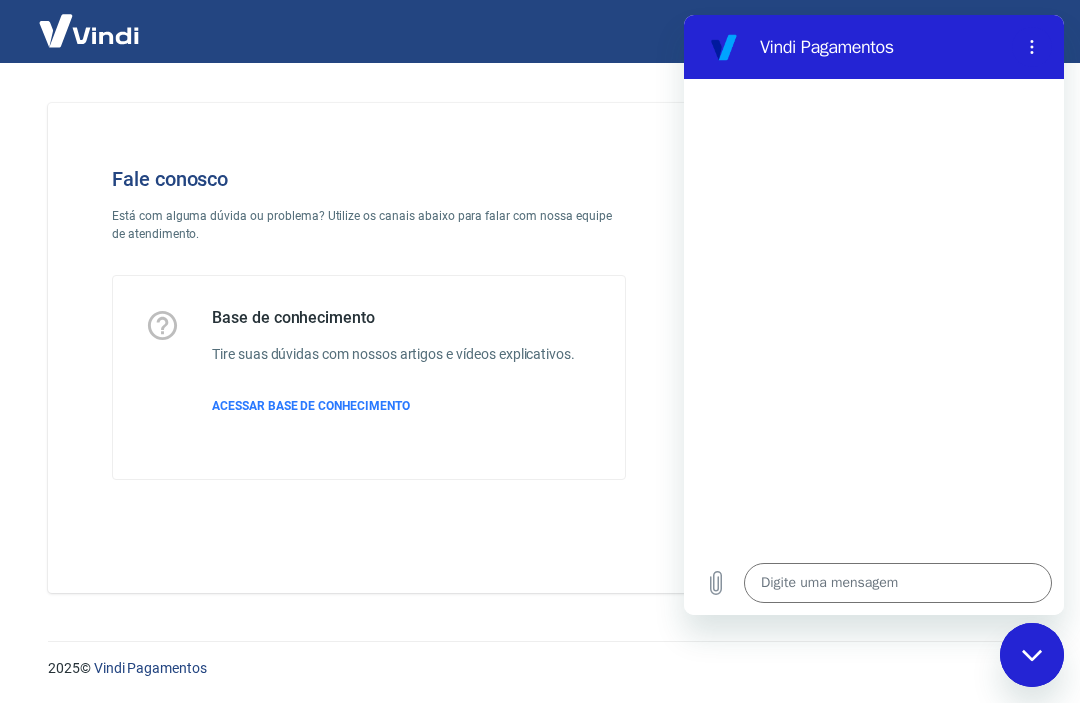 click at bounding box center [898, 583] 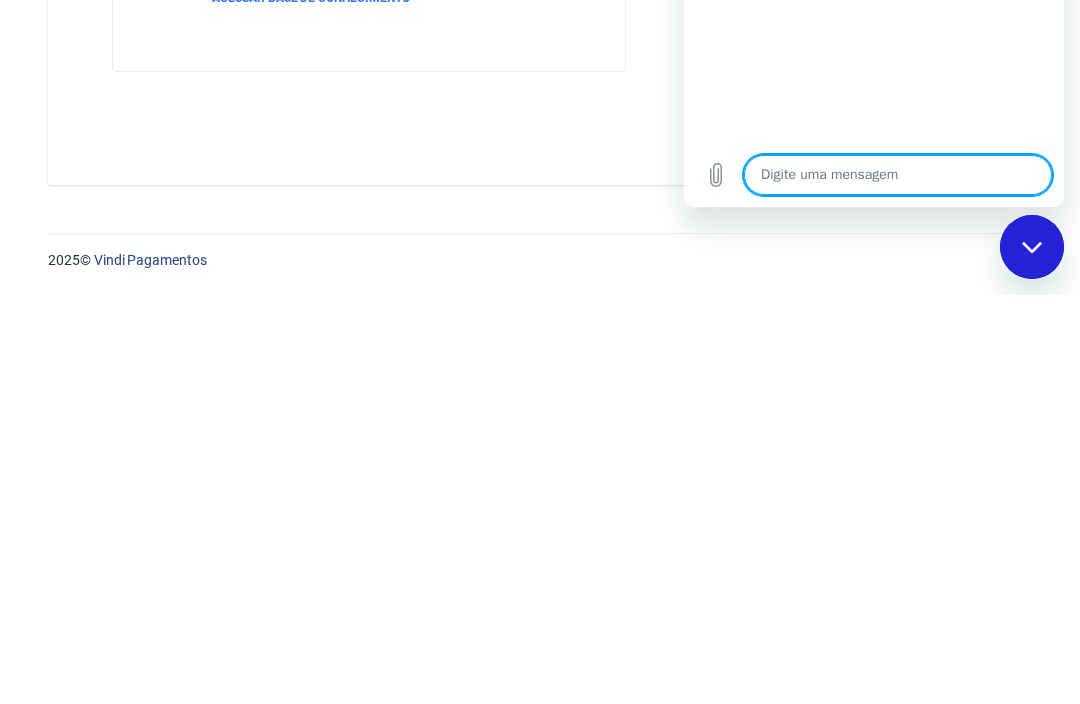 type on "e" 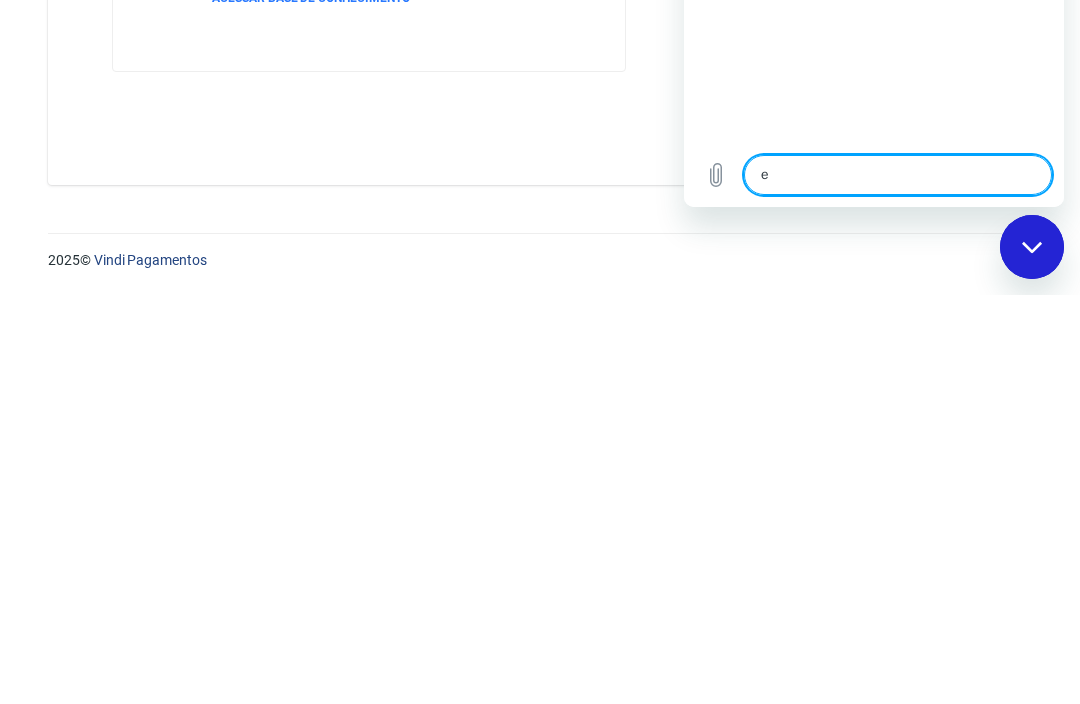 type on "eu" 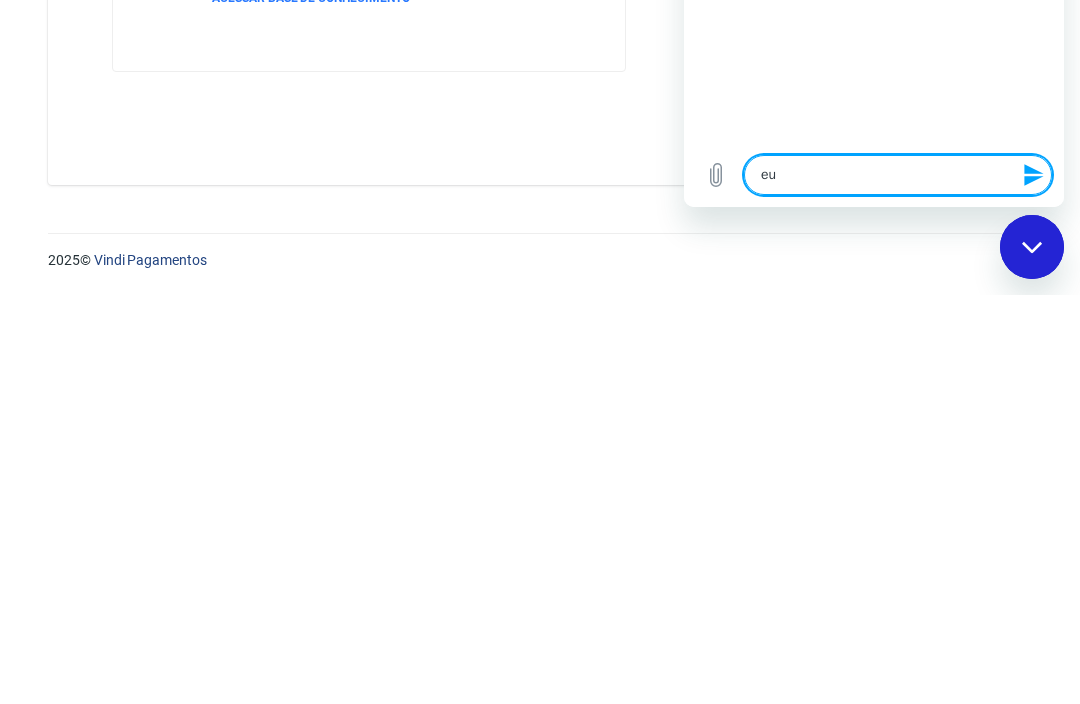 type on "eu gostaria" 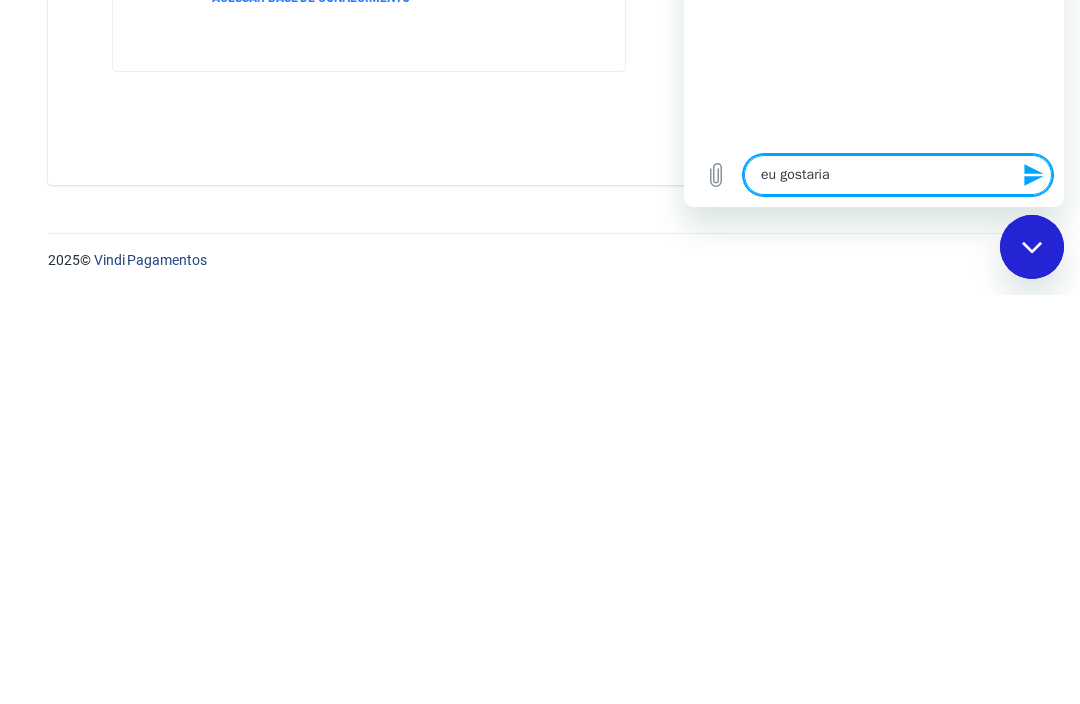 type on "eu gostaria de entender" 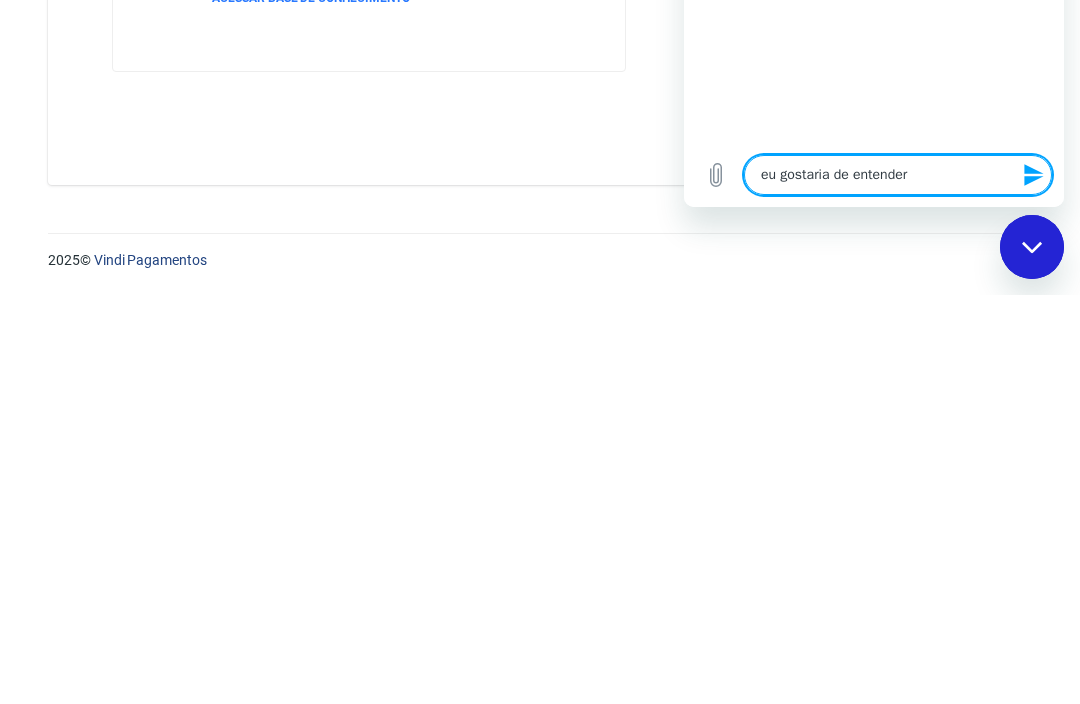 type on "eu gostaria de entender uma" 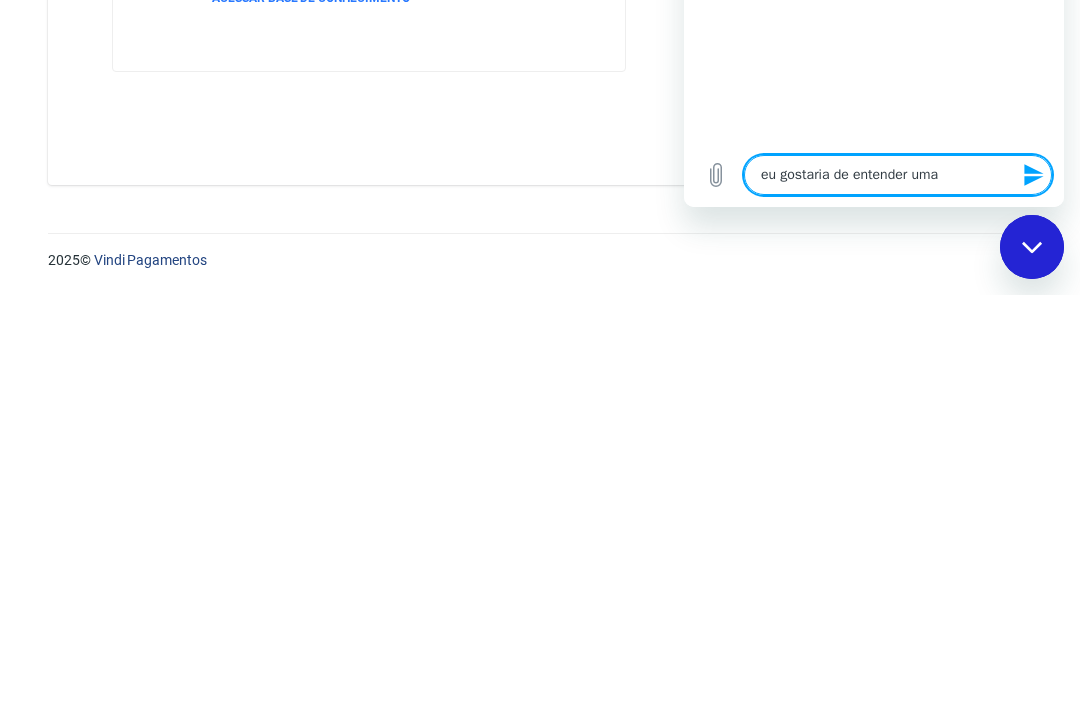 type on "eu gostaria de entender uma venda" 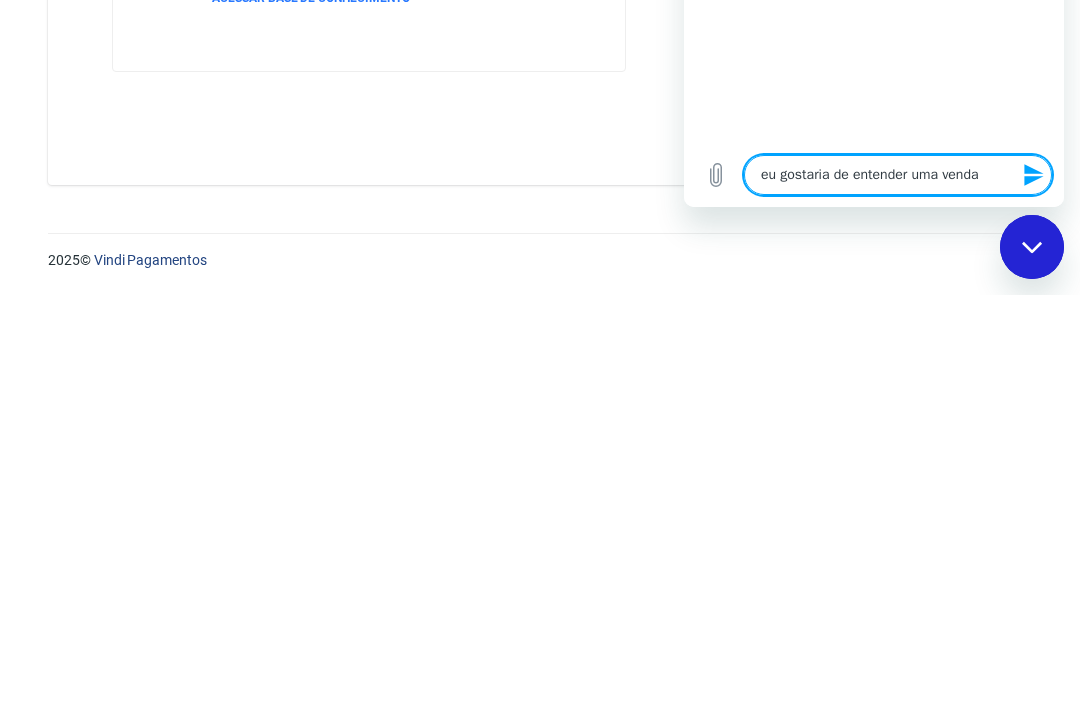 type on "eu gostaria de entender uma venda que con" 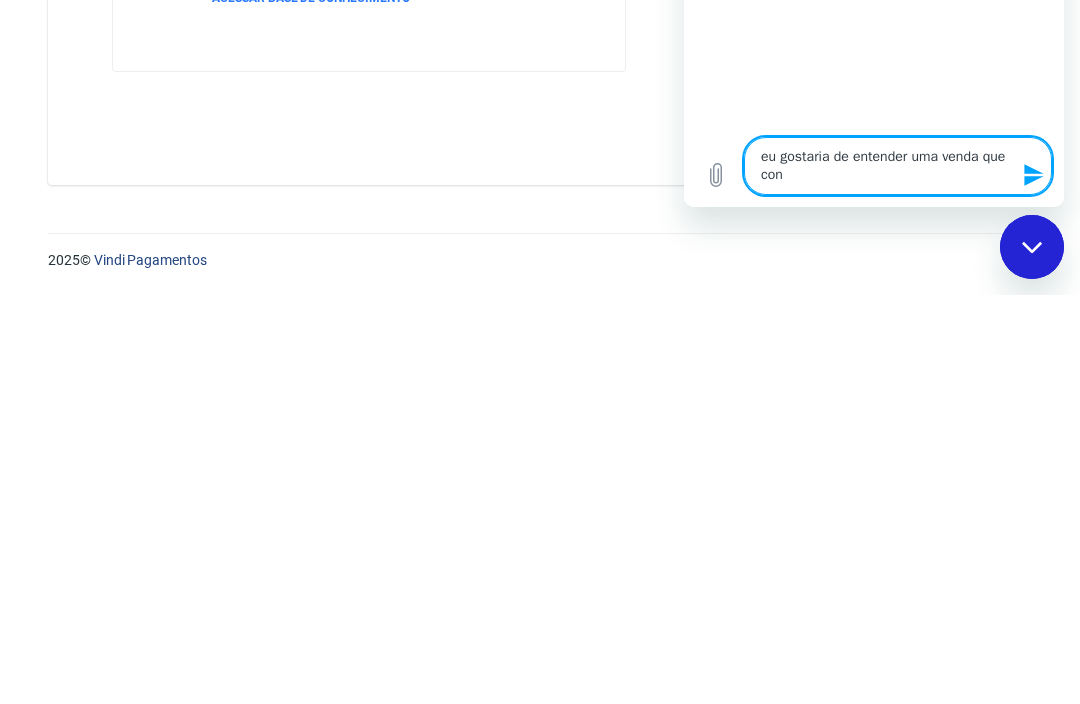 type on "eu gostaria de entender uma venda que consta" 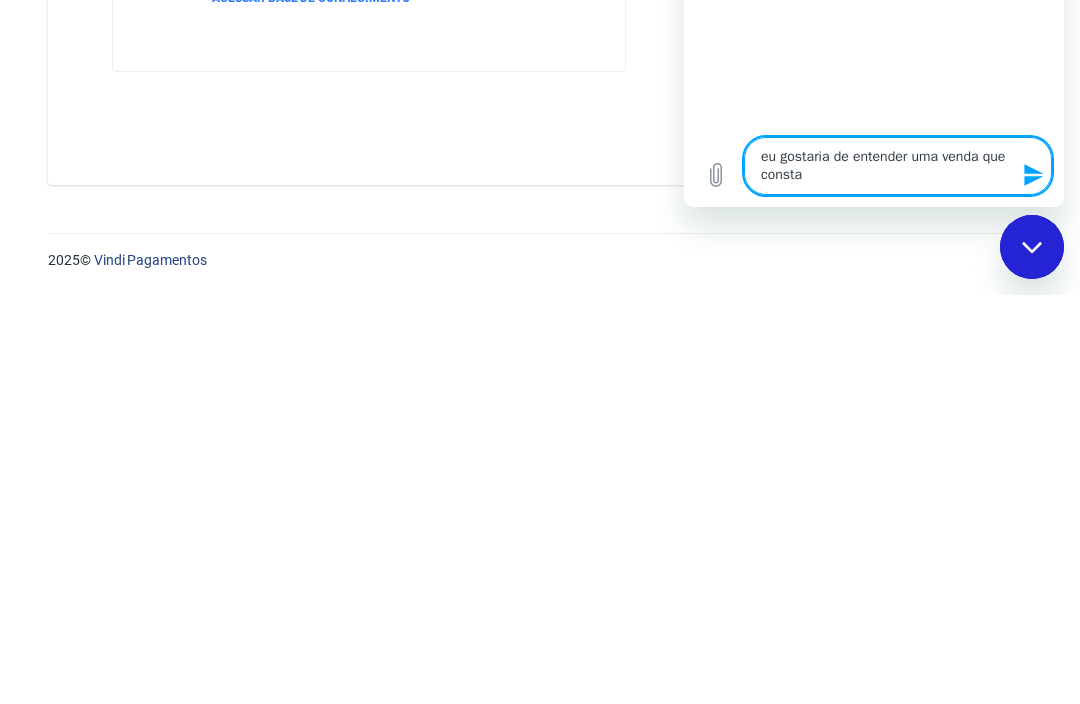 type on "eu gostaria de entender uma venda que consta como" 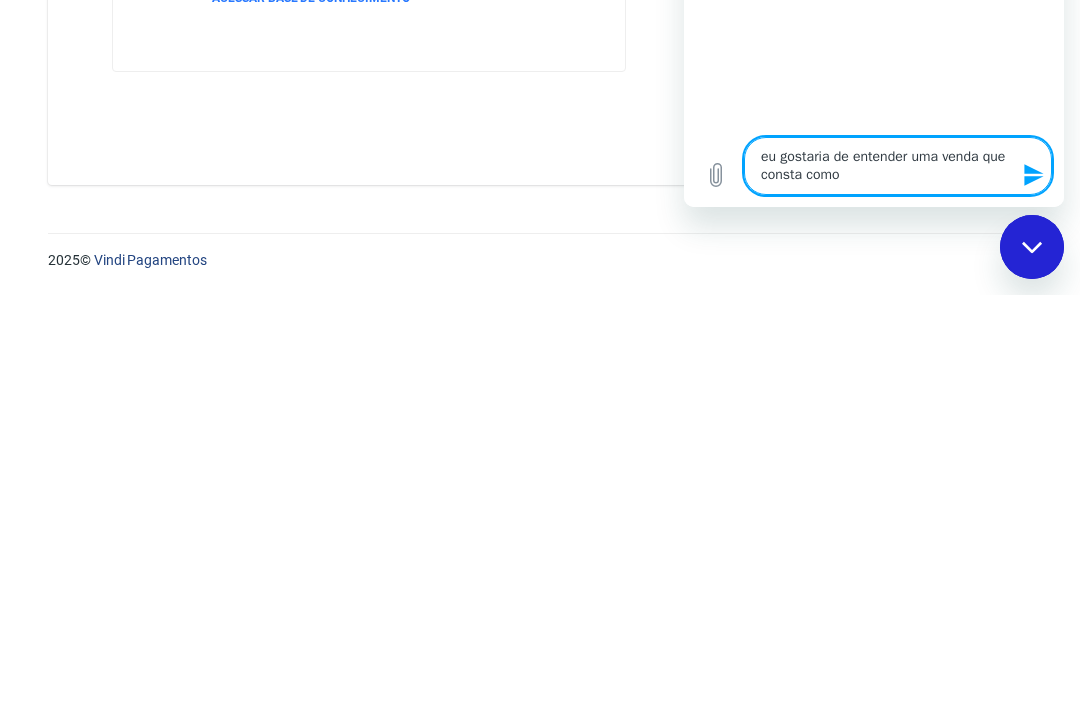 type on "eu gostaria de entender uma venda que consta como cancela" 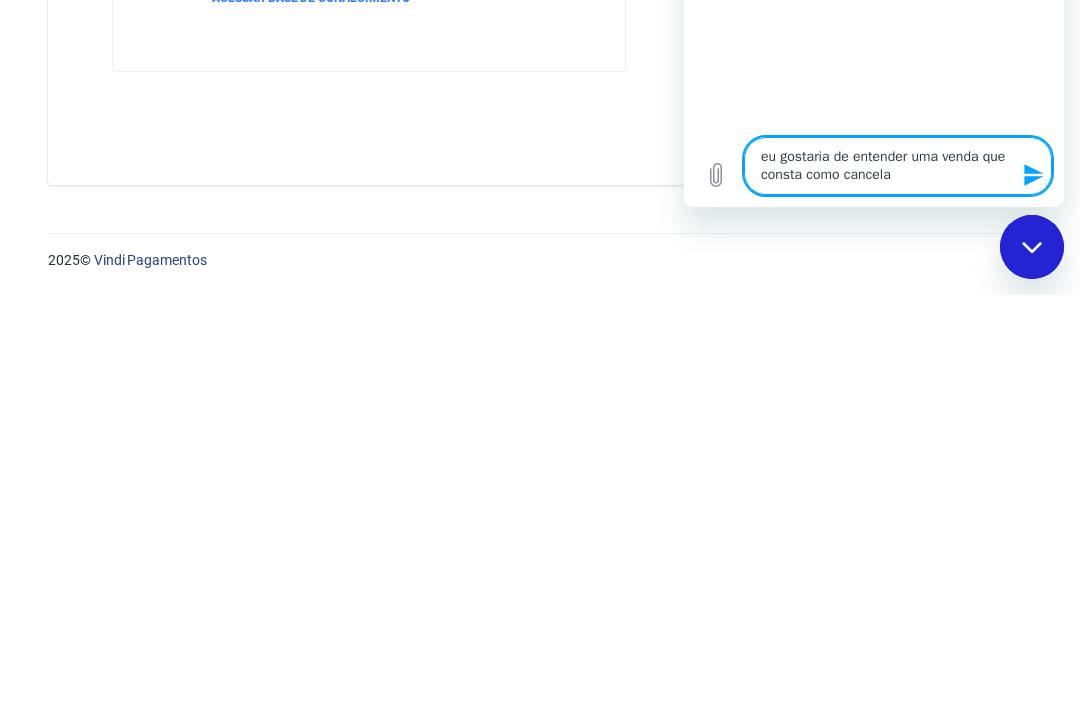 type on "eu gostaria de entender uma venda que consta como cancelada" 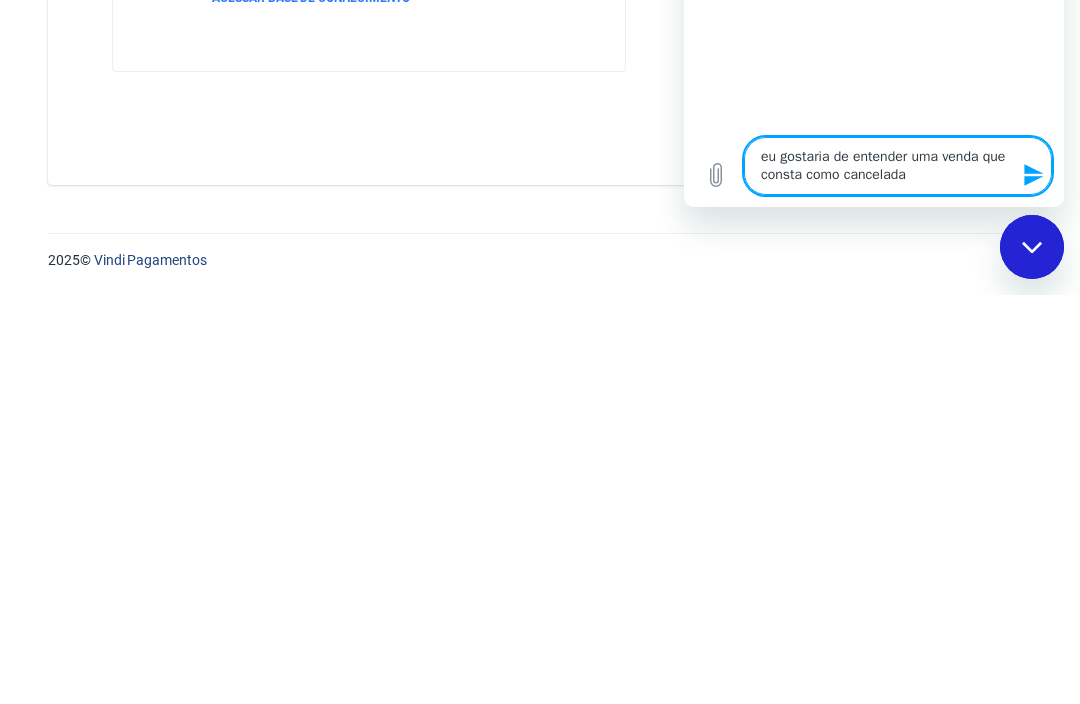 type on "eu gostaria de entender uma venda que consta como cancelada" 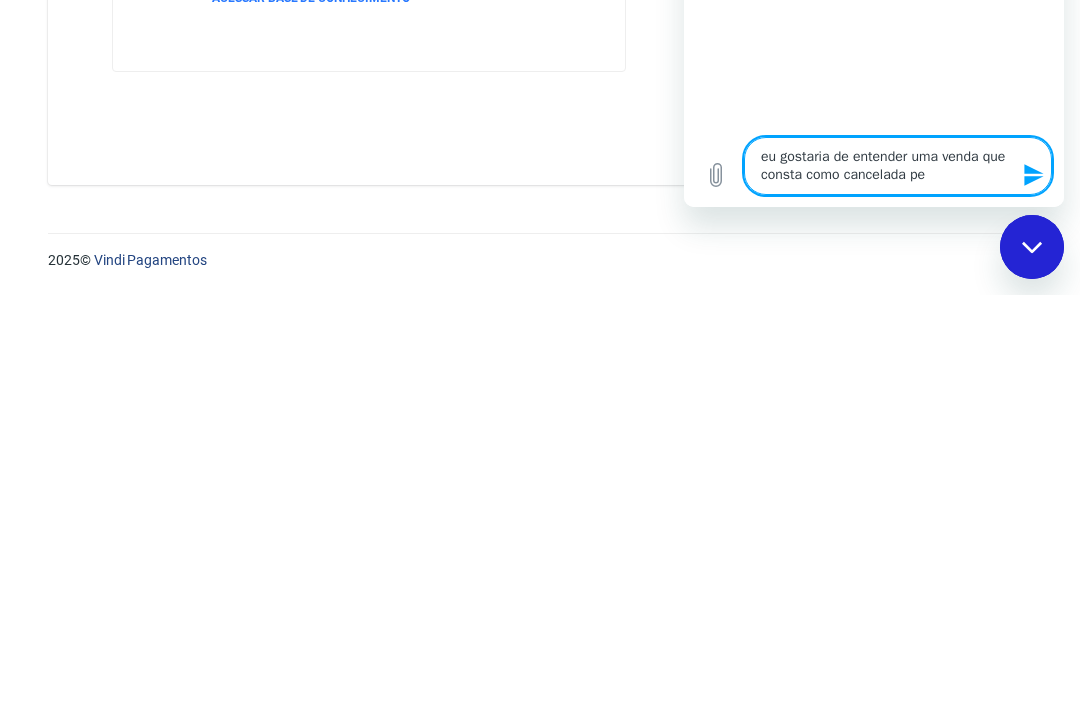 type on "eu gostaria de entender uma venda que consta como cancelada pelo" 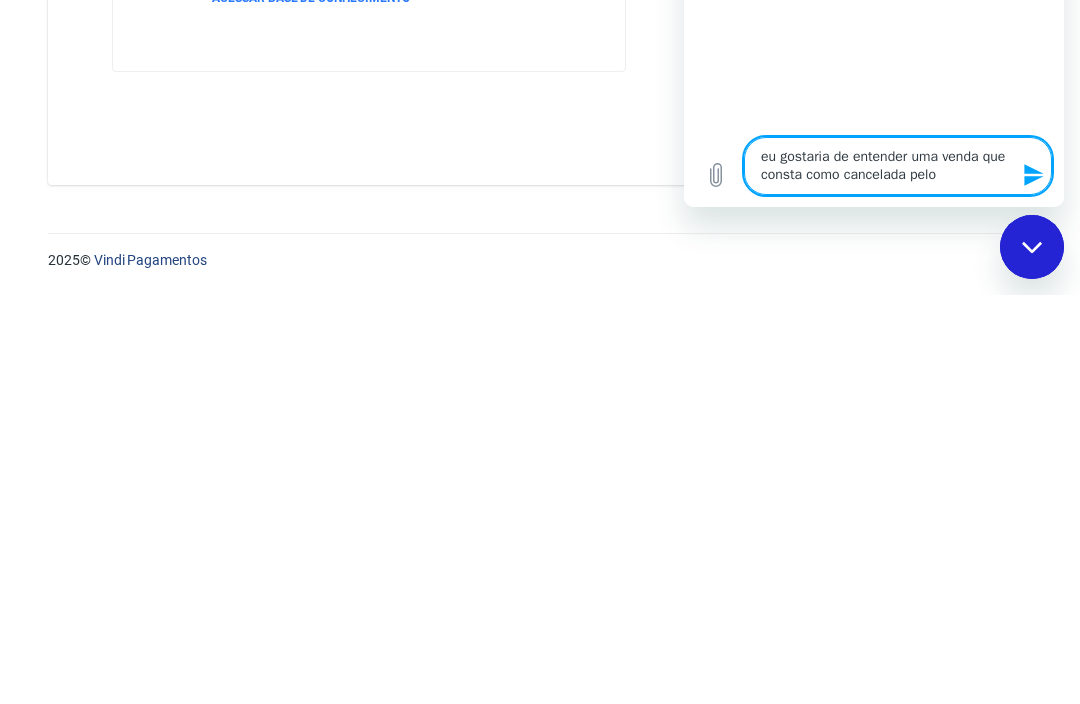 type on "eu gostaria de entender uma venda que consta como cancelada pelo vende" 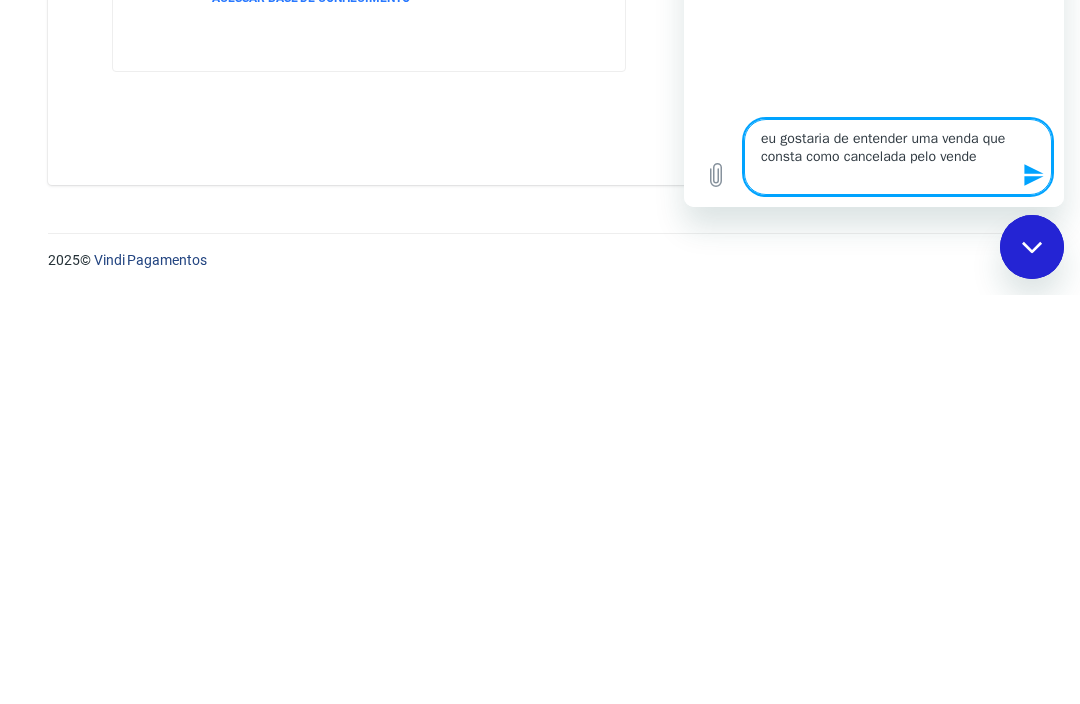 type on "eu gostaria de entender uma venda que consta como cancelada pelo vendedor" 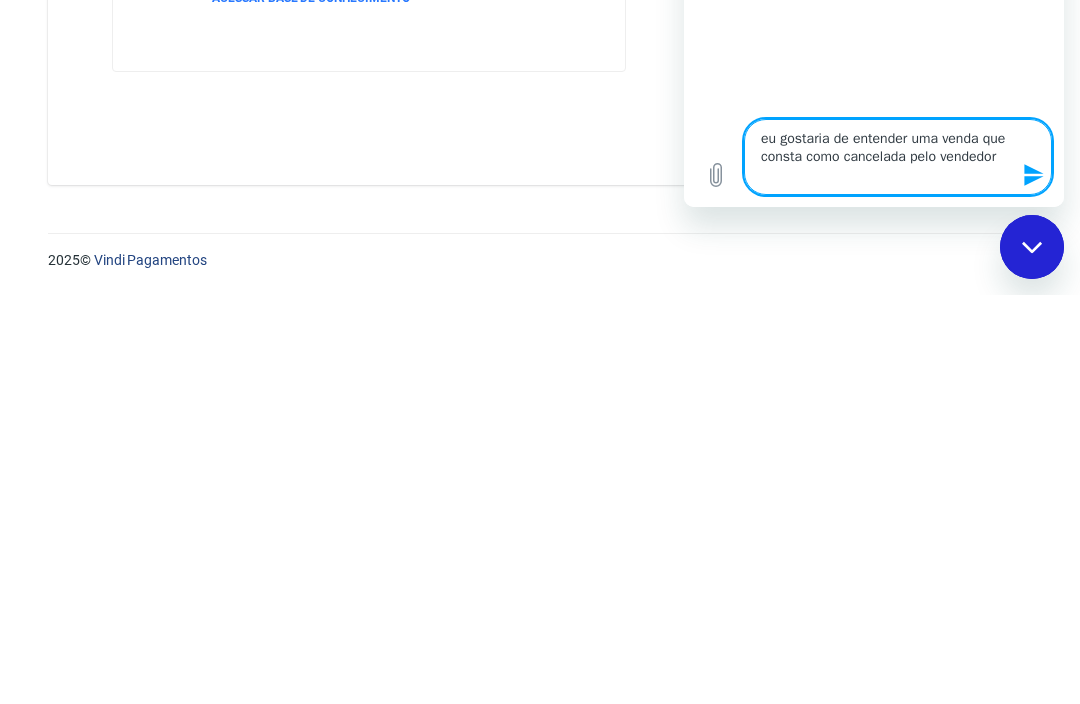 type on "eu gostaria de entender uma venda que consta como cancelada pelo vendedor sendo" 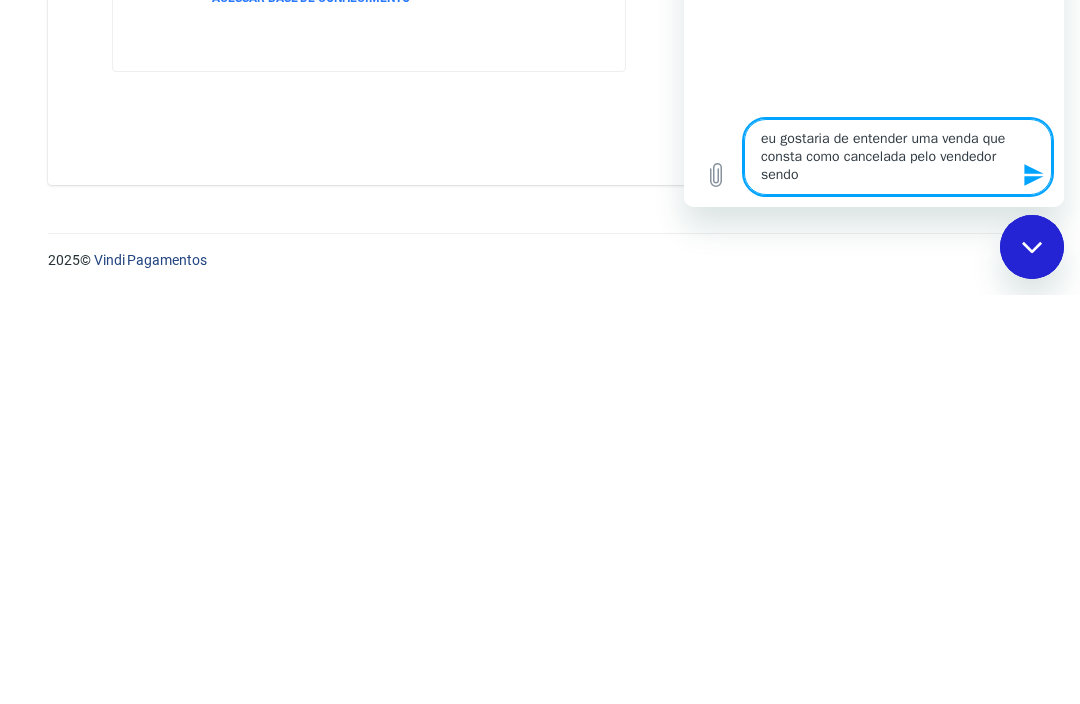 type on "eu gostaria de entender uma venda que consta como cancelada pelo vendedor sendo que" 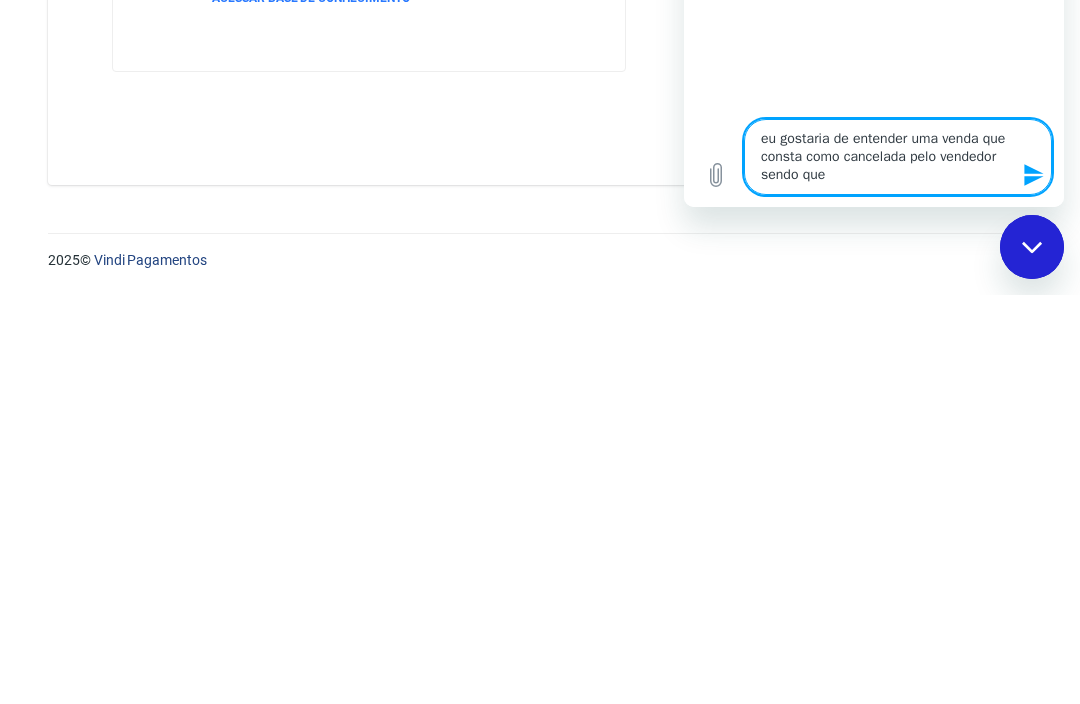type on "eu gostaria de entender uma venda que consta como cancelada pelo vendedor sendo que eu não" 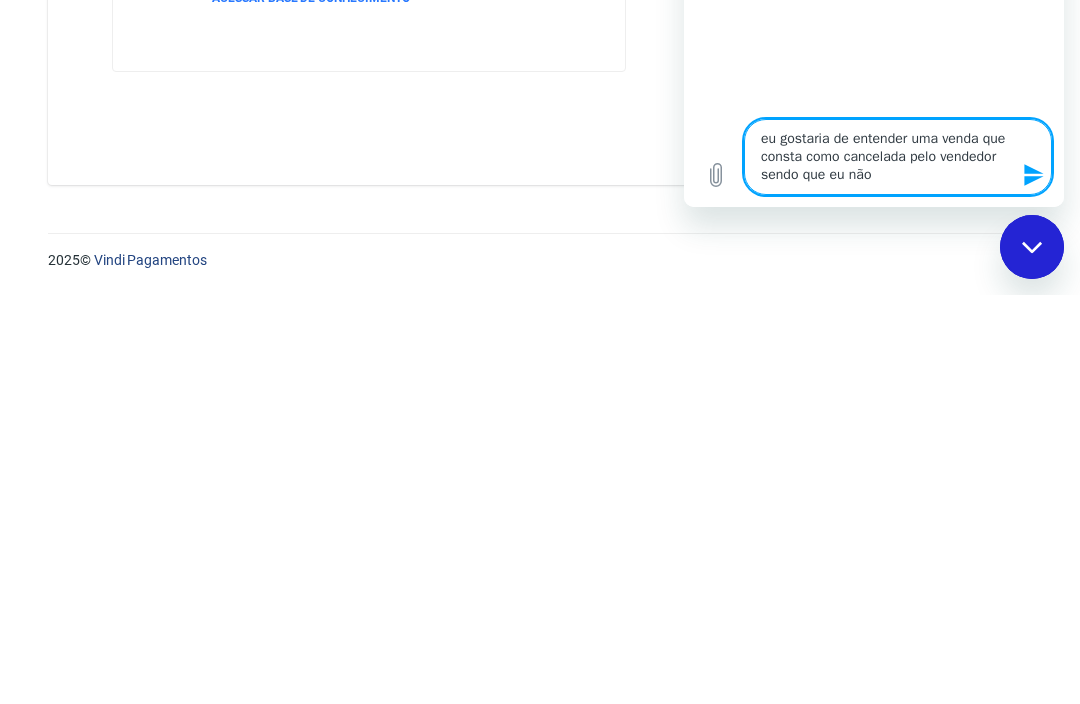 type on "eu gostaria de entender uma venda que consta como cancelada pelo vendedor sendo que eu não cancelei" 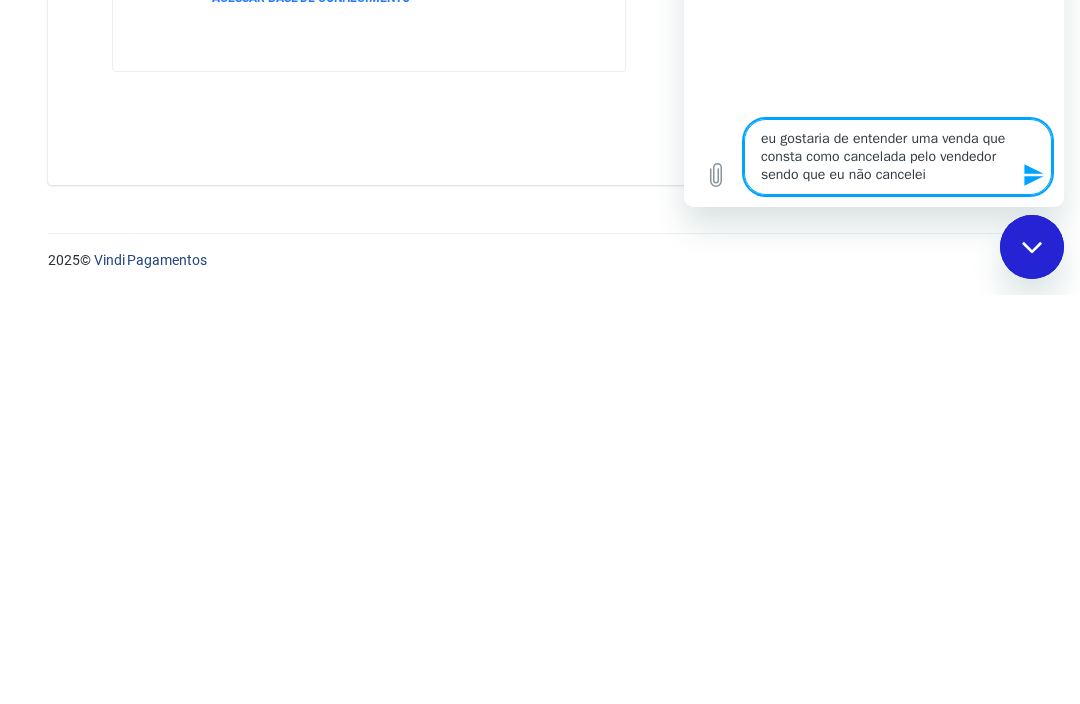 type on "eu gostaria de entender uma venda que consta como cancelada pelo vendedor sendo que eu não cancelei" 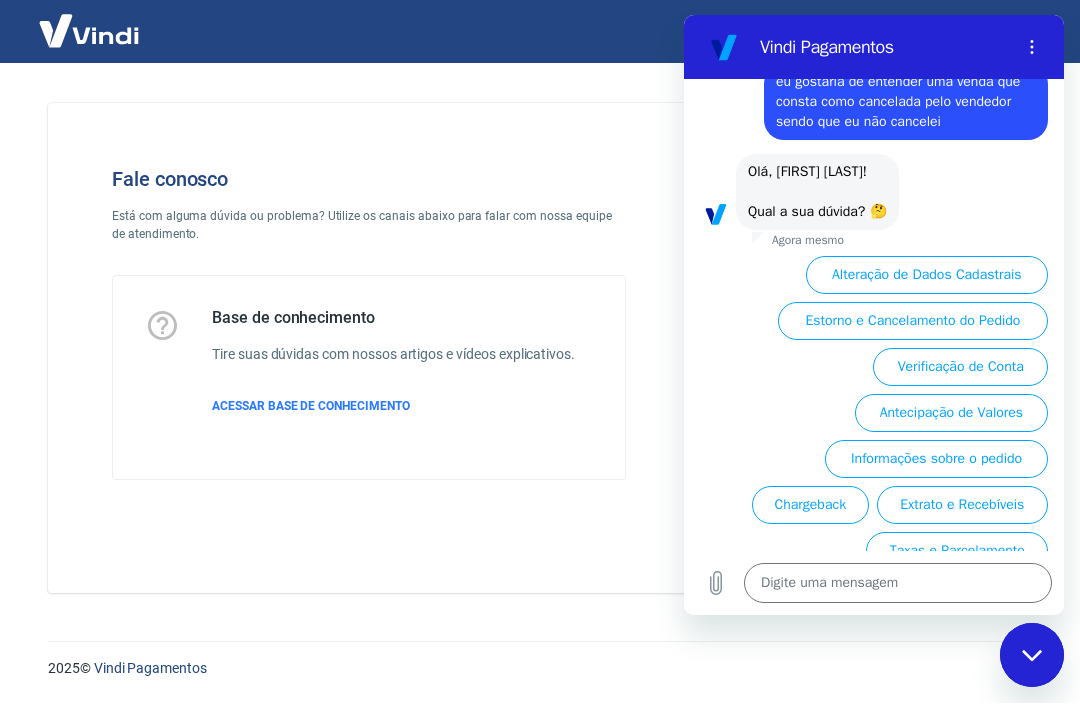 scroll, scrollTop: 59, scrollLeft: 0, axis: vertical 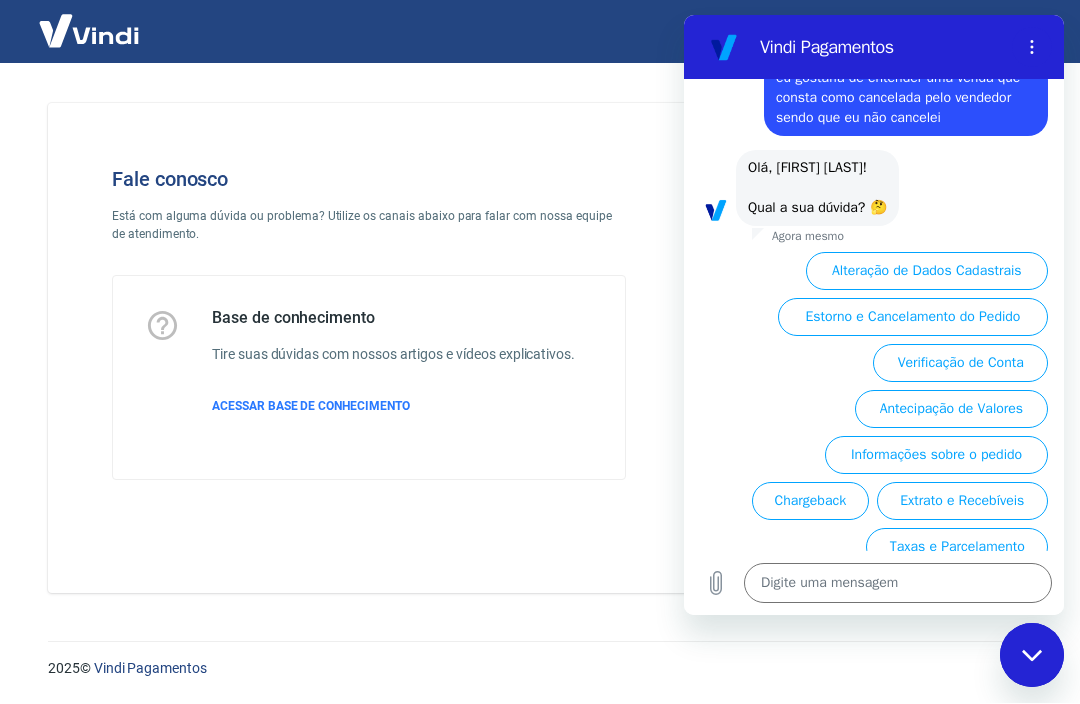 click on "Estorno e Cancelamento do Pedido" at bounding box center (913, 317) 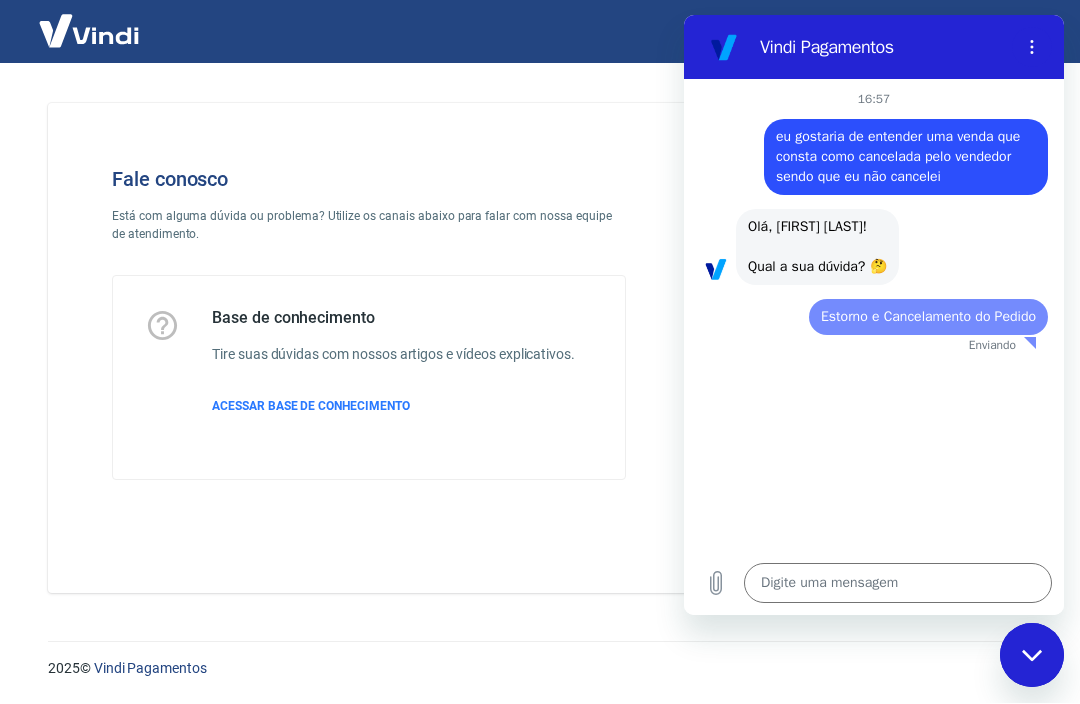 scroll, scrollTop: 0, scrollLeft: 0, axis: both 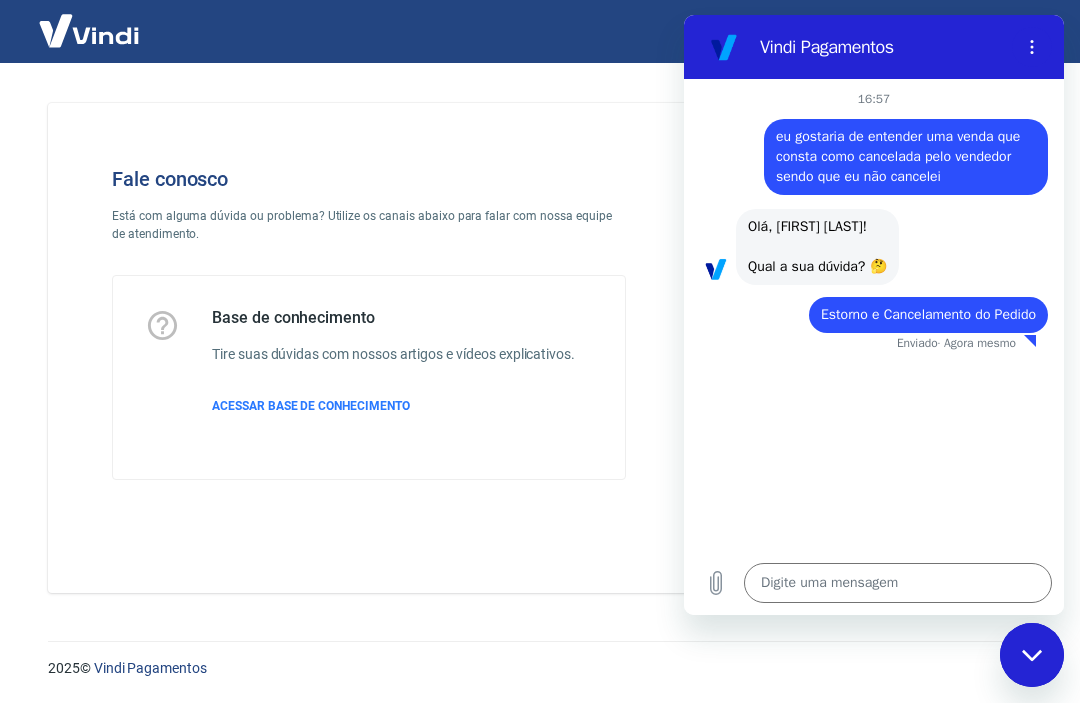 type on "x" 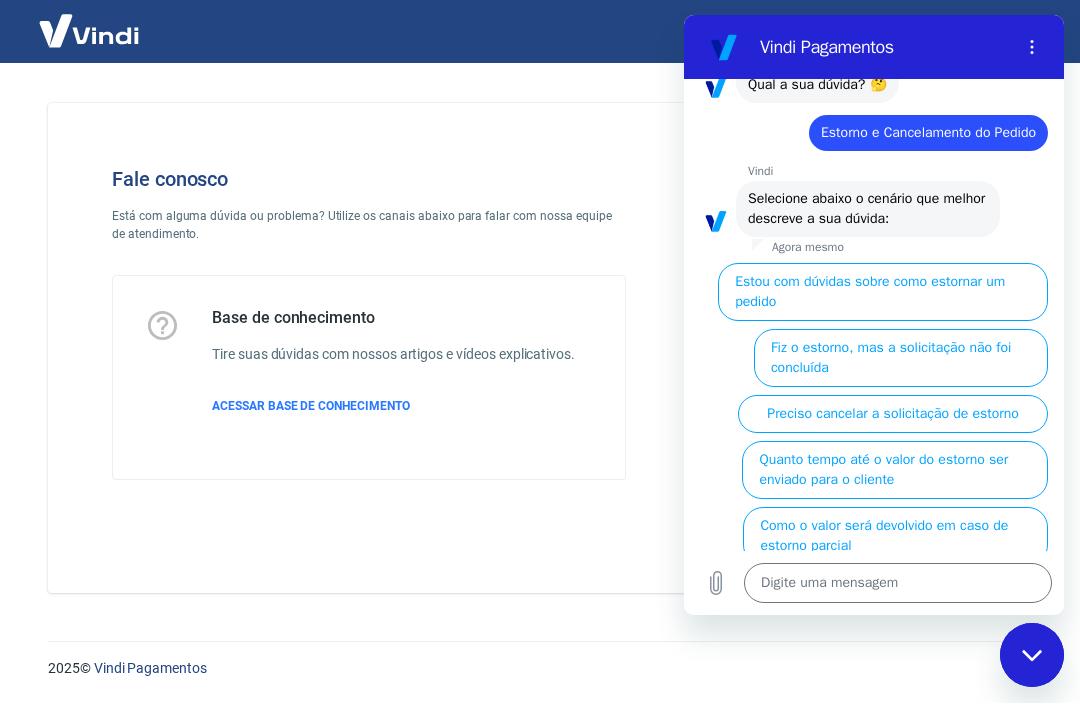 scroll, scrollTop: 181, scrollLeft: 0, axis: vertical 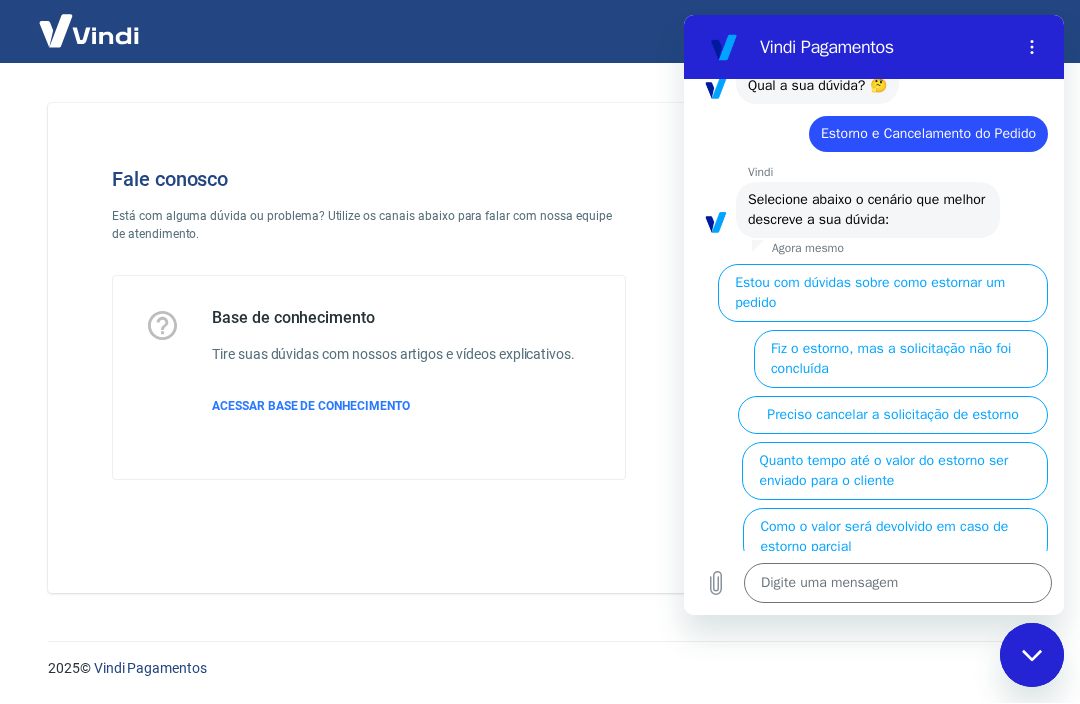 click at bounding box center (898, 583) 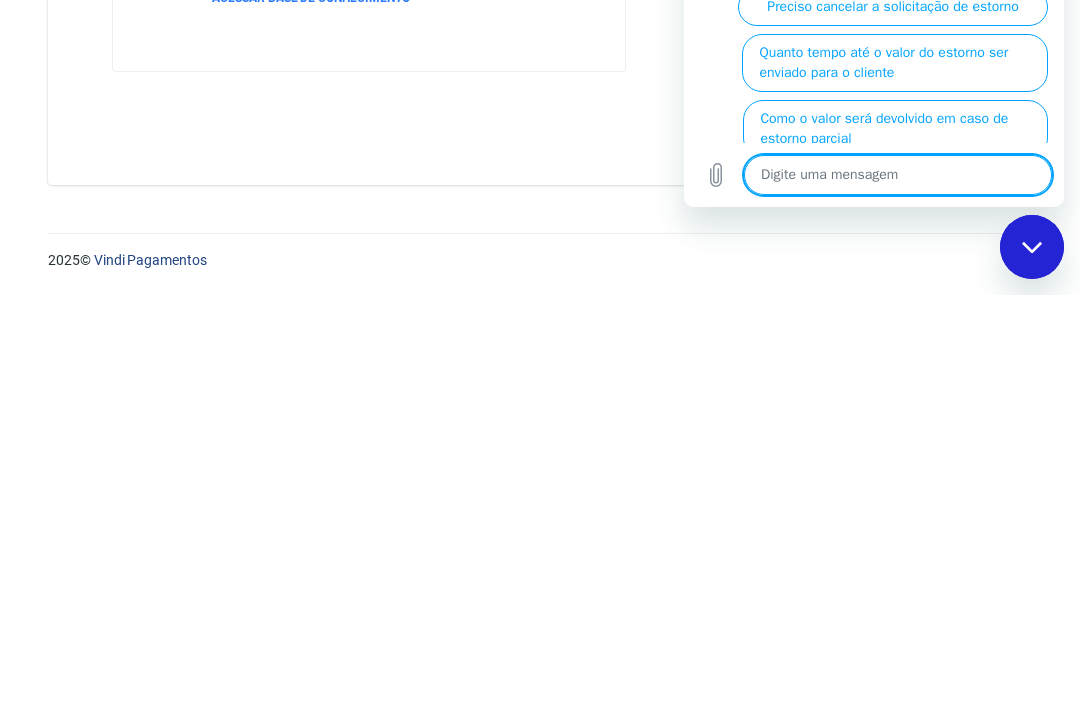 type on "O" 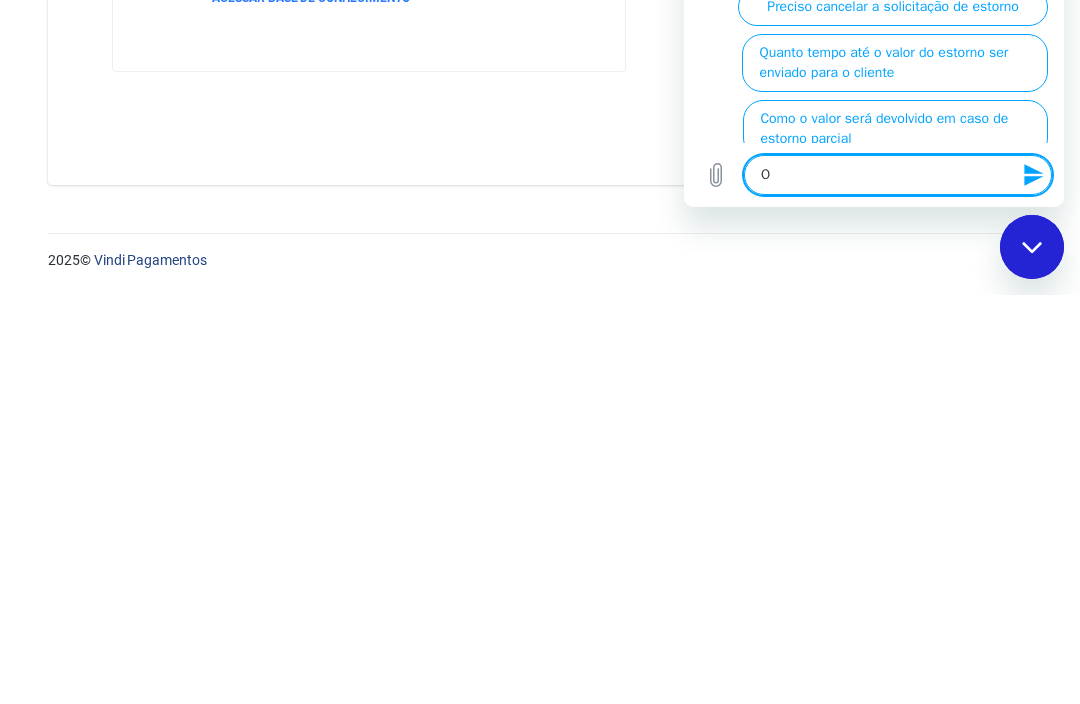 type on "Ou" 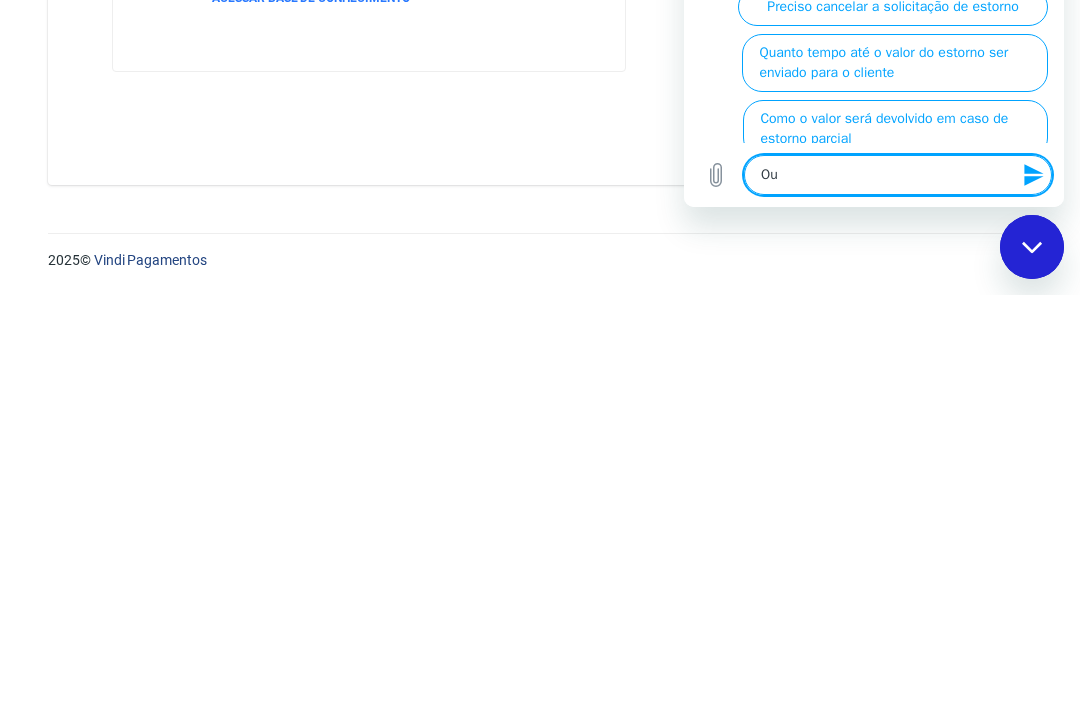 type on "Out" 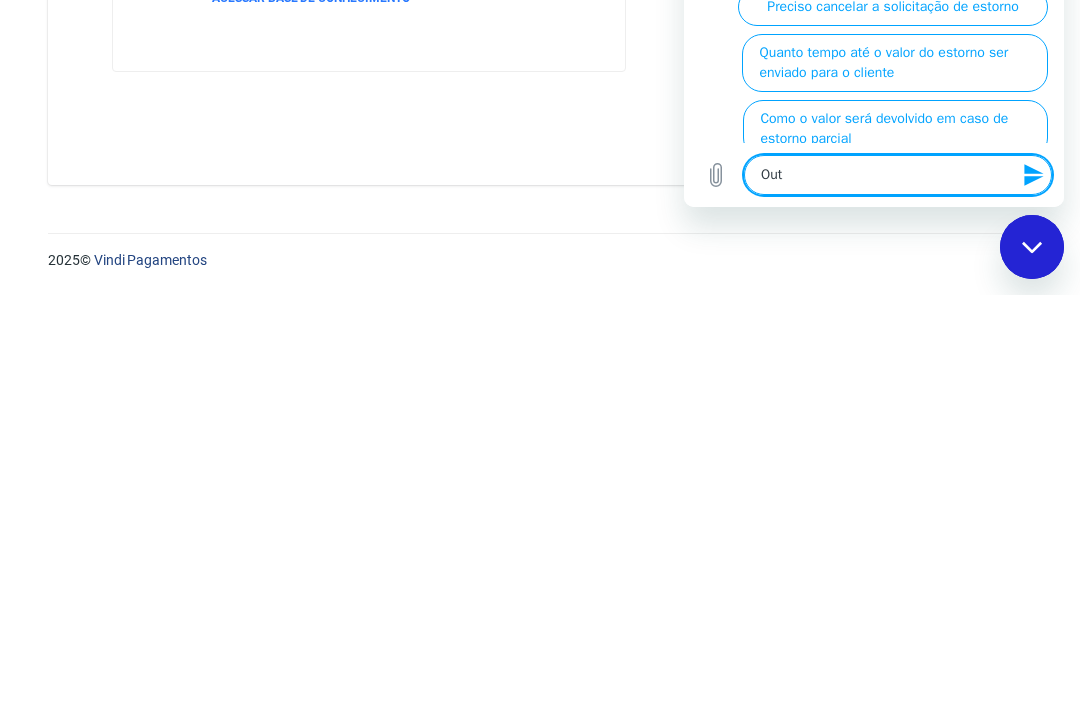 type on "Outr" 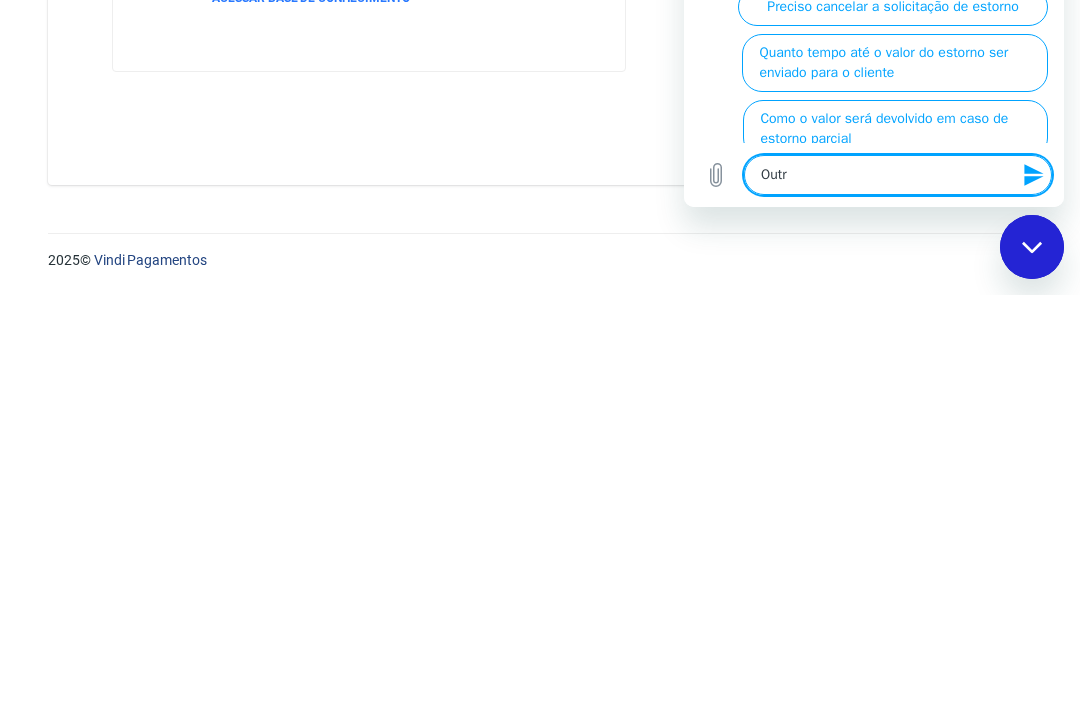 type on "x" 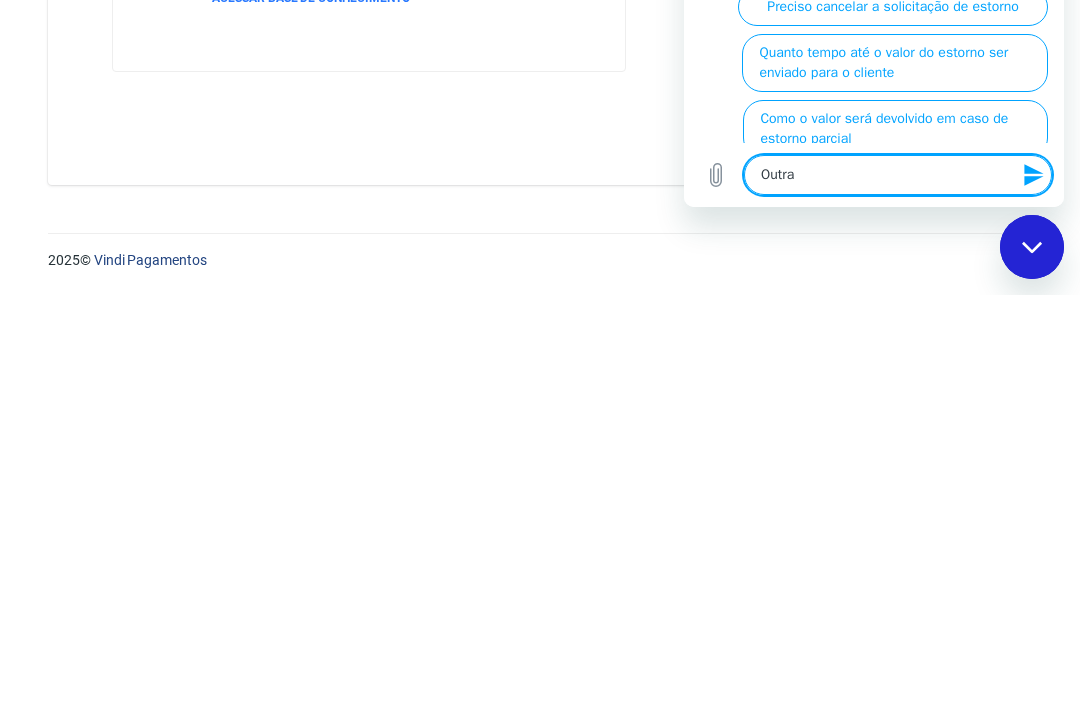 type on "x" 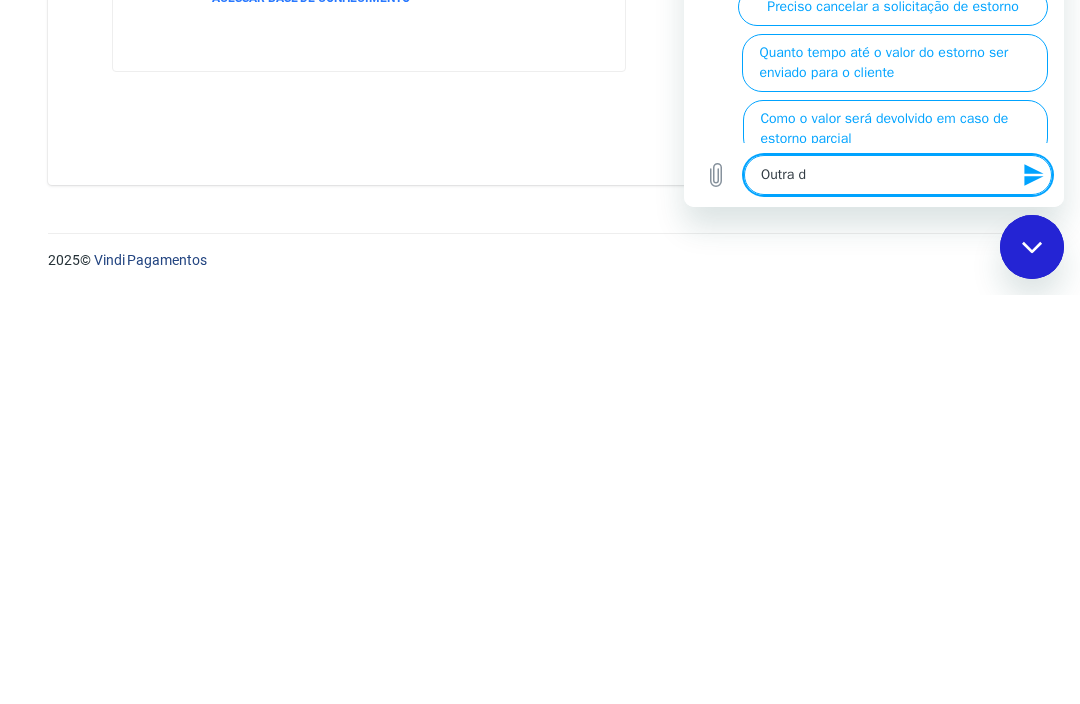type on "x" 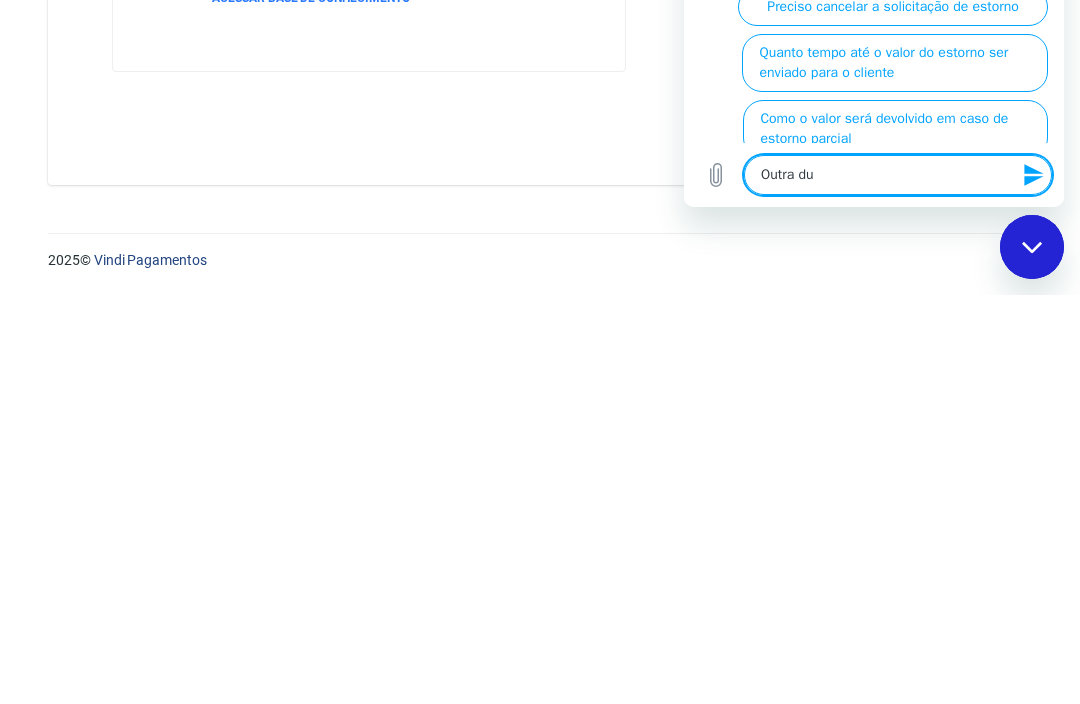 type on "x" 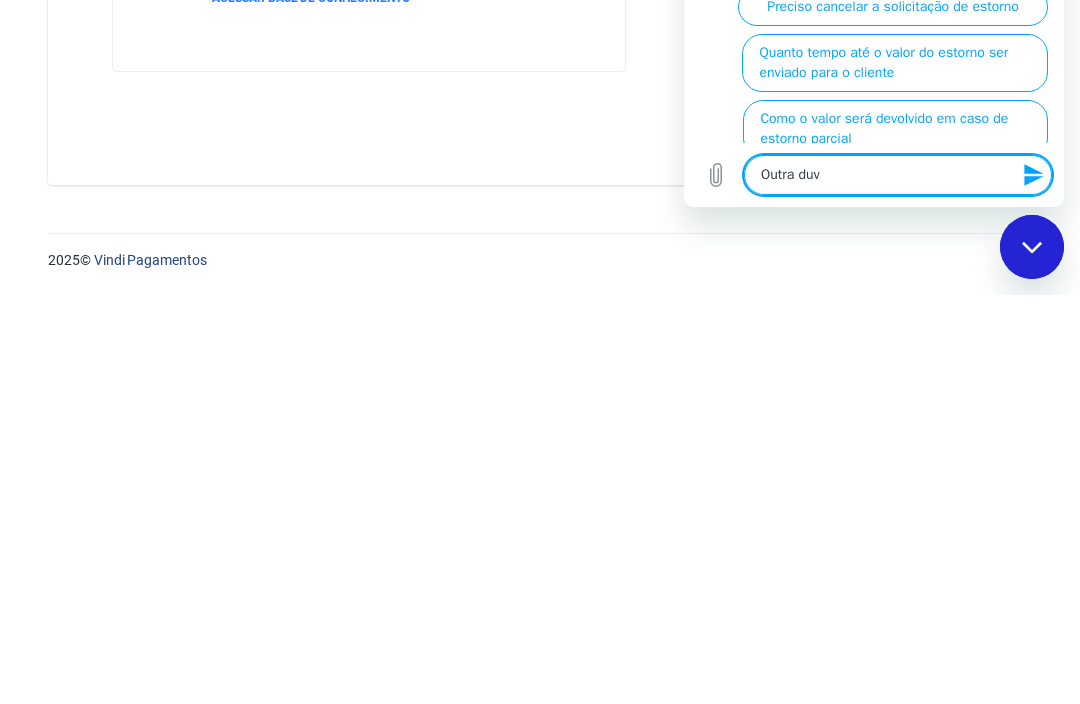 type on "x" 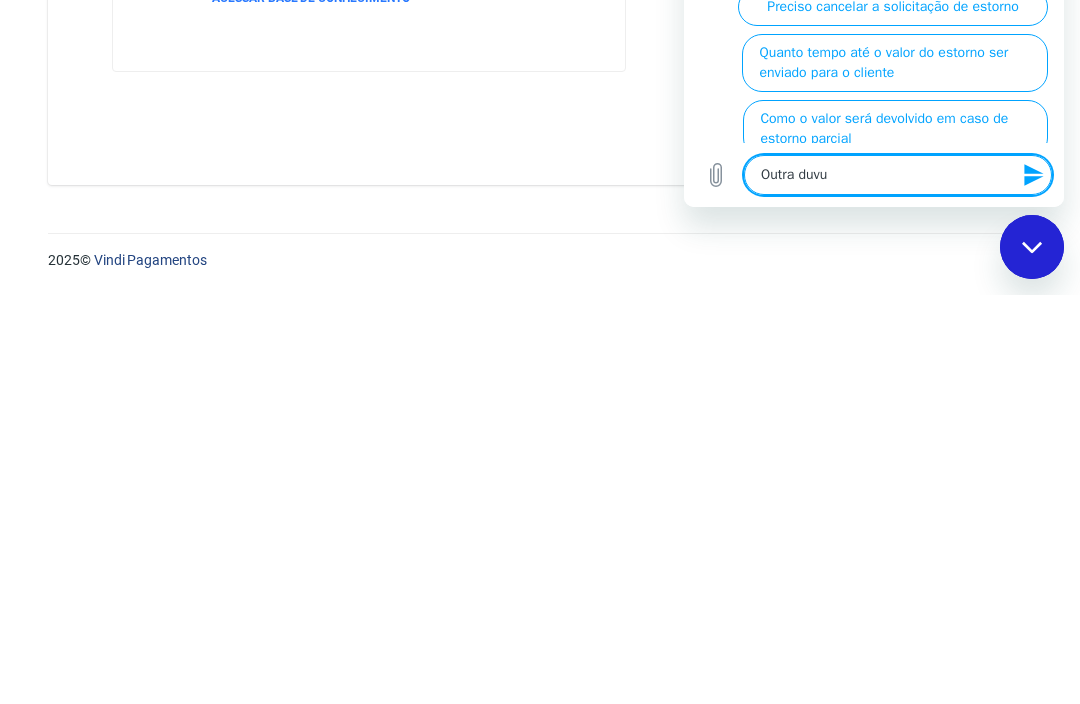 type on "Outra duvud" 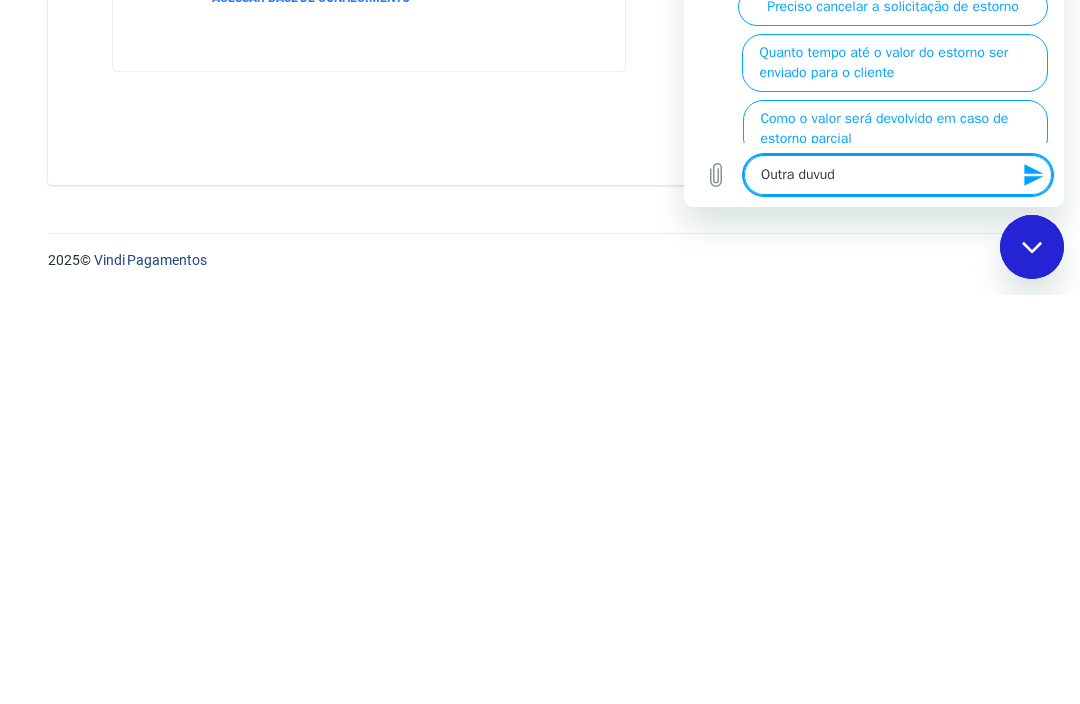 type on "x" 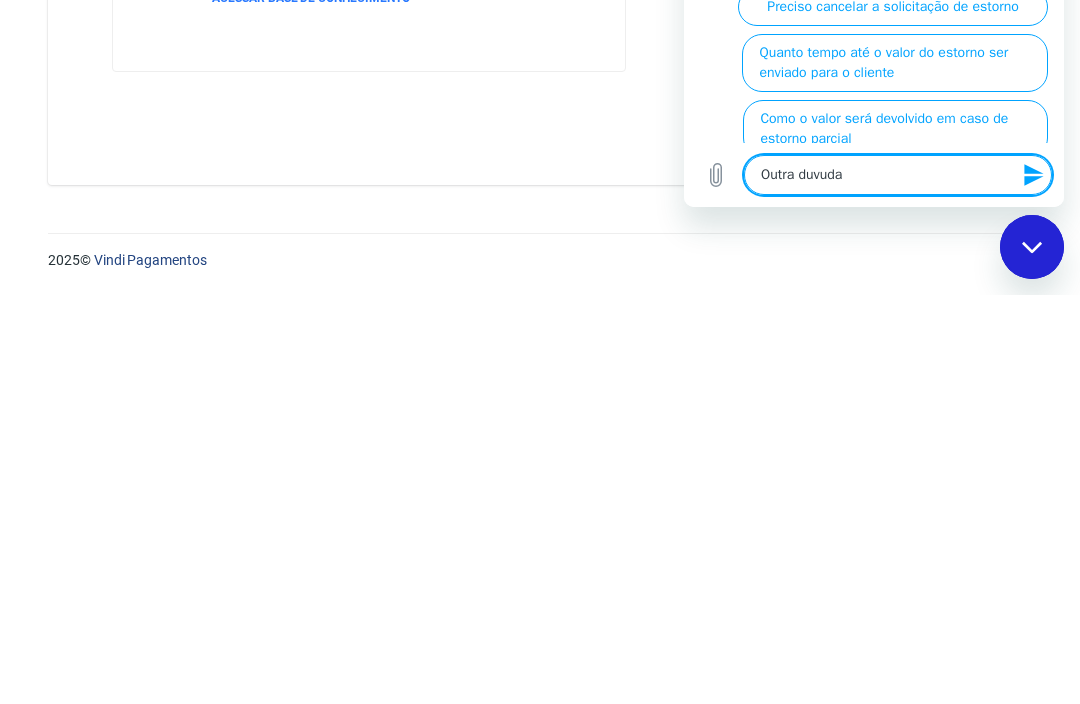 type on "x" 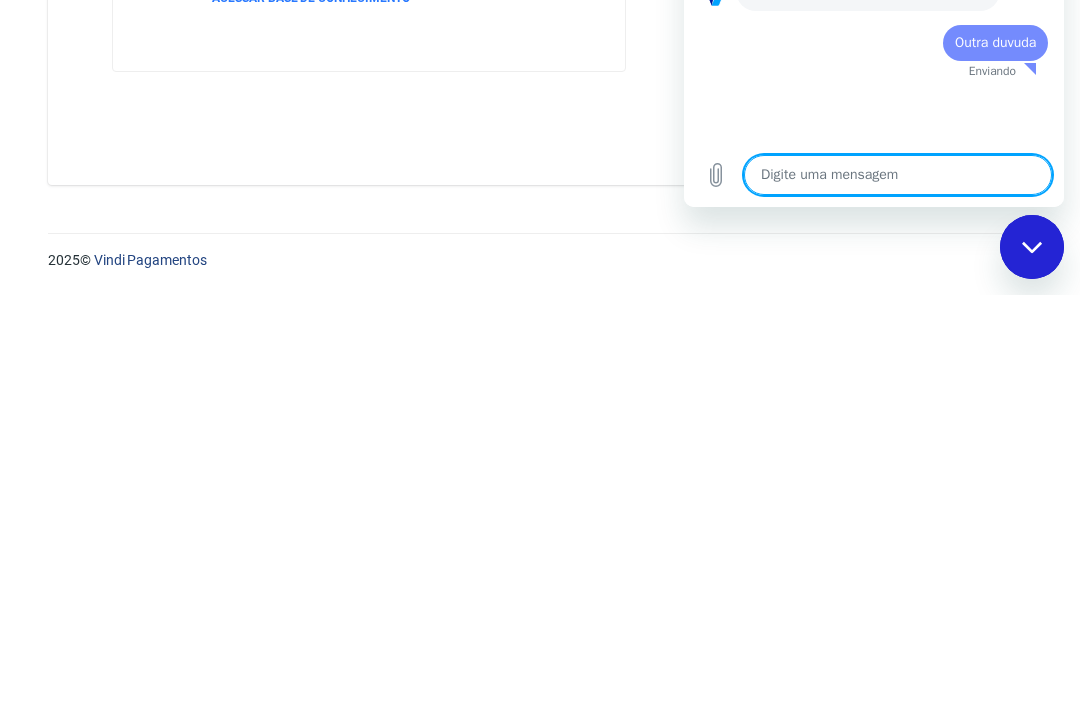 scroll, scrollTop: 0, scrollLeft: 0, axis: both 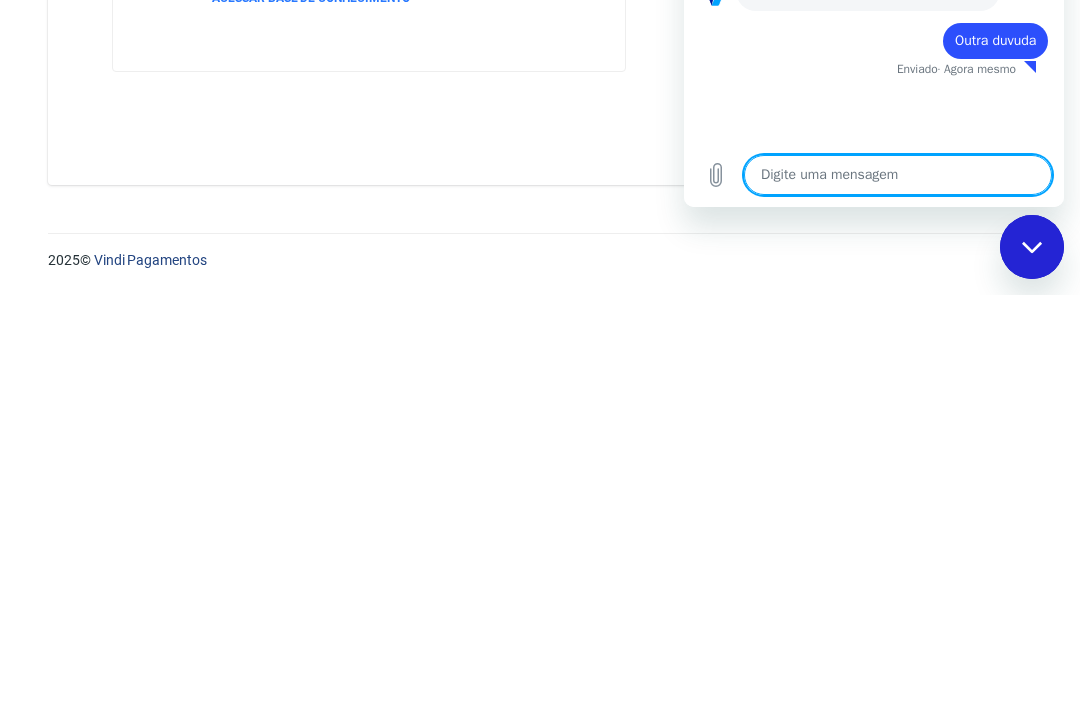 click at bounding box center (540, 642) 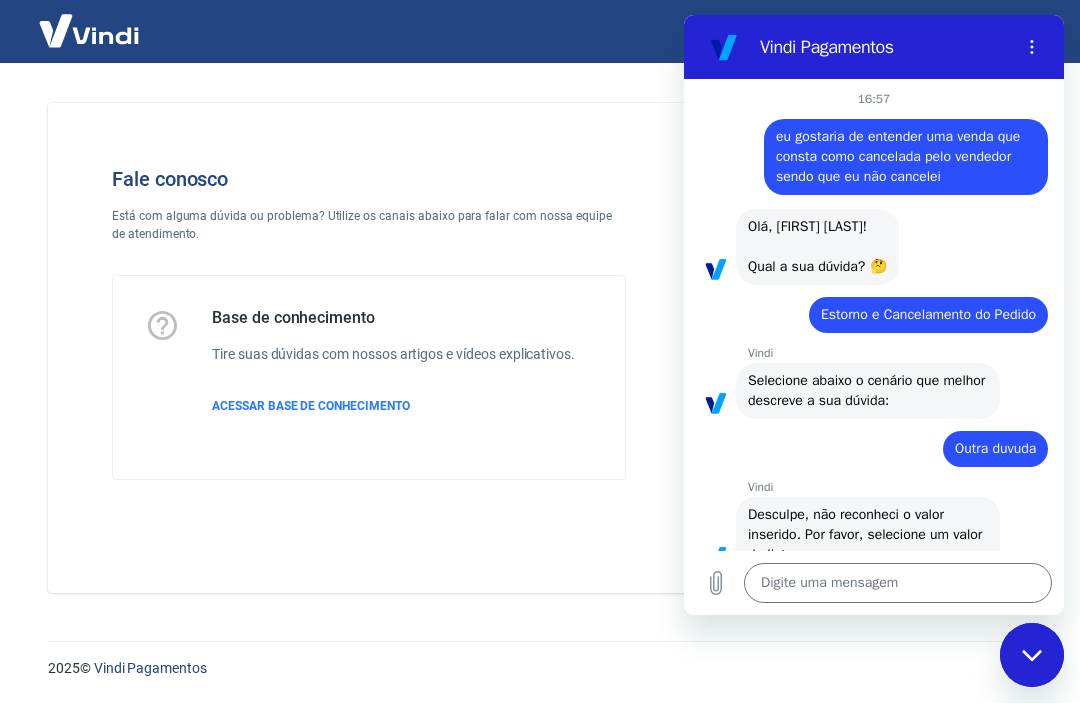 click on "Fale conosco Está com alguma dúvida ou problema? Utilize os canais abaixo para falar com nossa equipe de atendimento. Base de conhecimento Tire suas dúvidas com nossos artigos e vídeos explicativos. ACESSAR BASE DE CONHECIMENTO" at bounding box center (369, 324) 